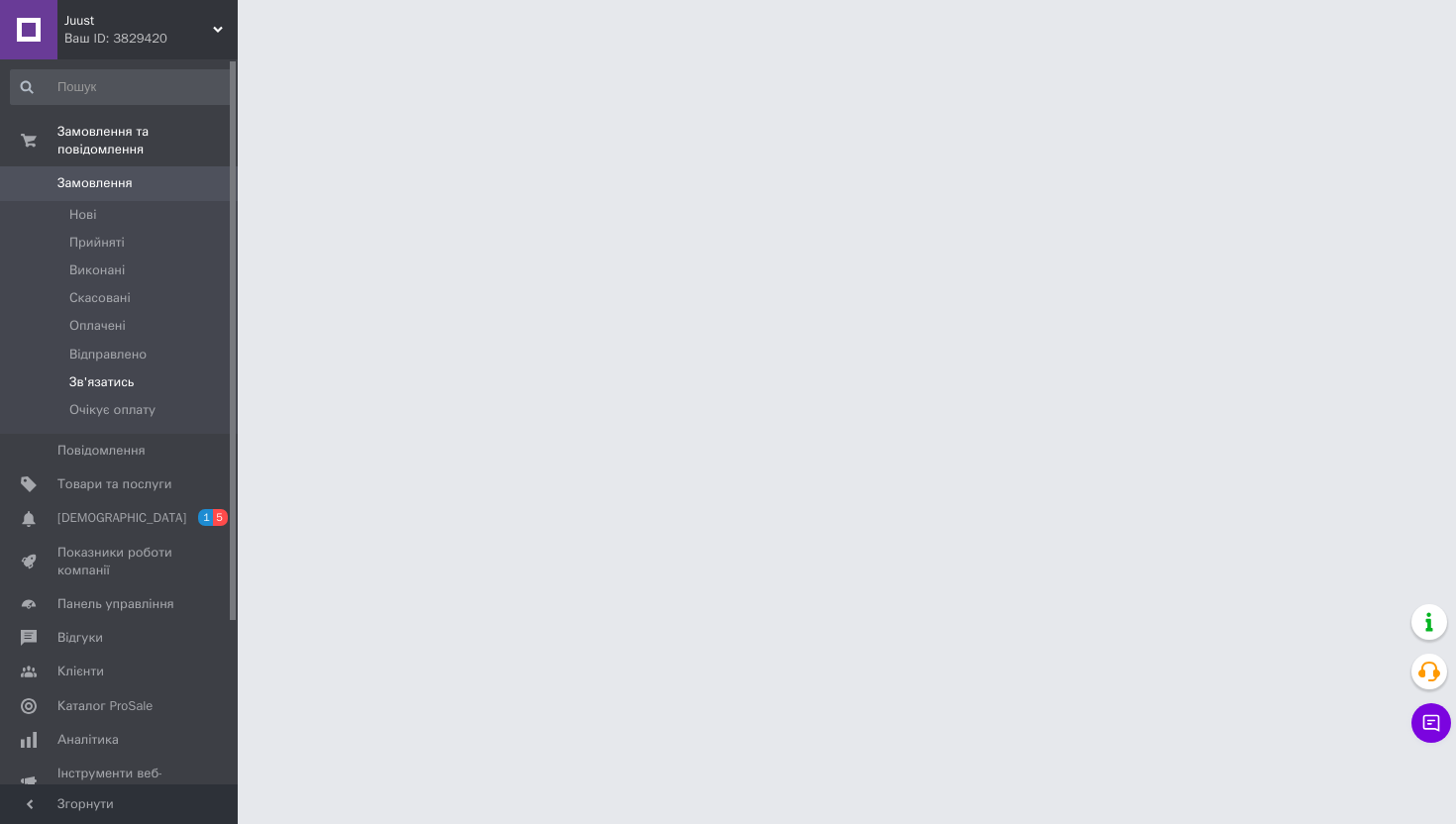 scroll, scrollTop: 0, scrollLeft: 0, axis: both 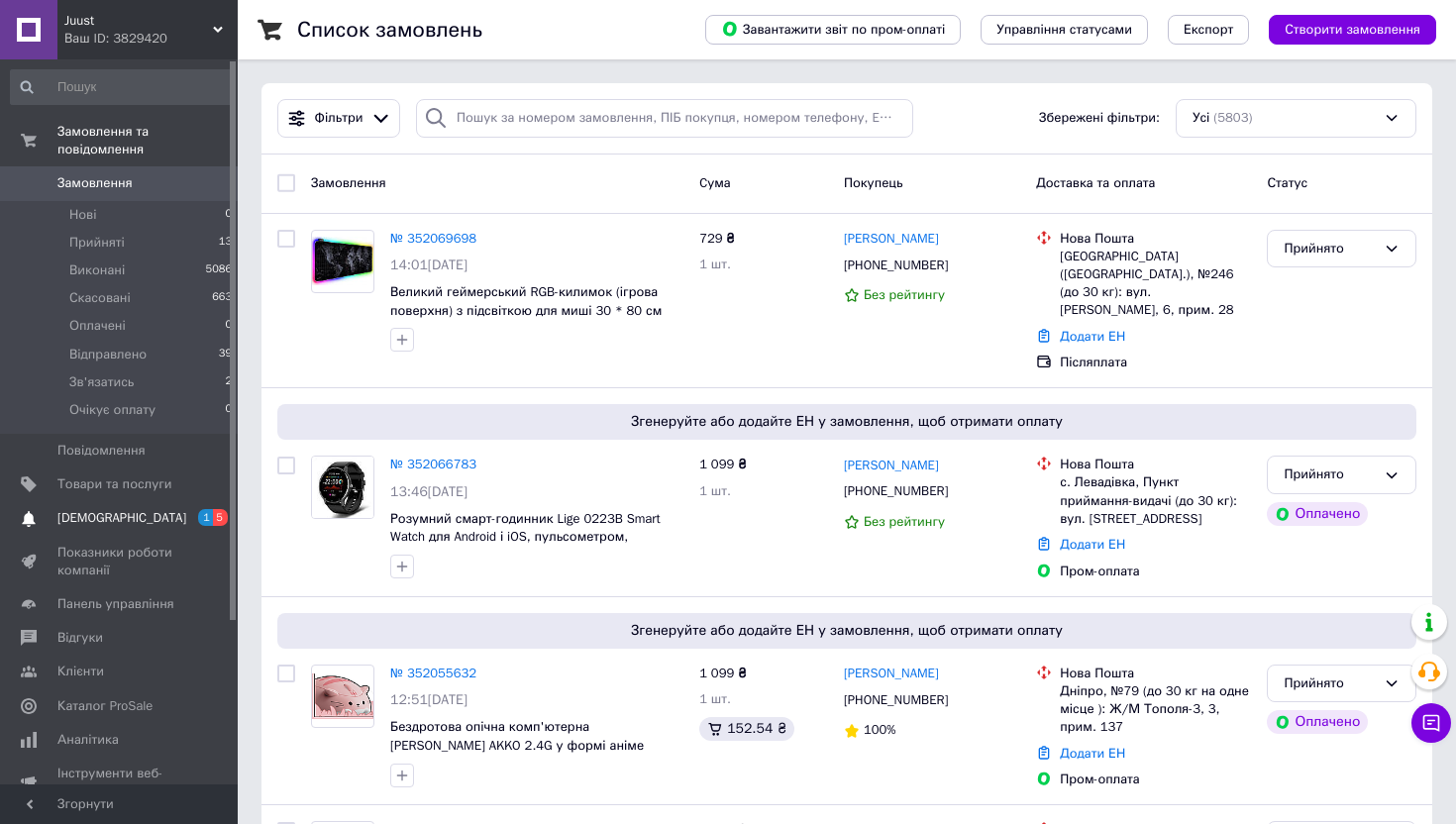 click on "[DEMOGRAPHIC_DATA]" at bounding box center [122, 518] 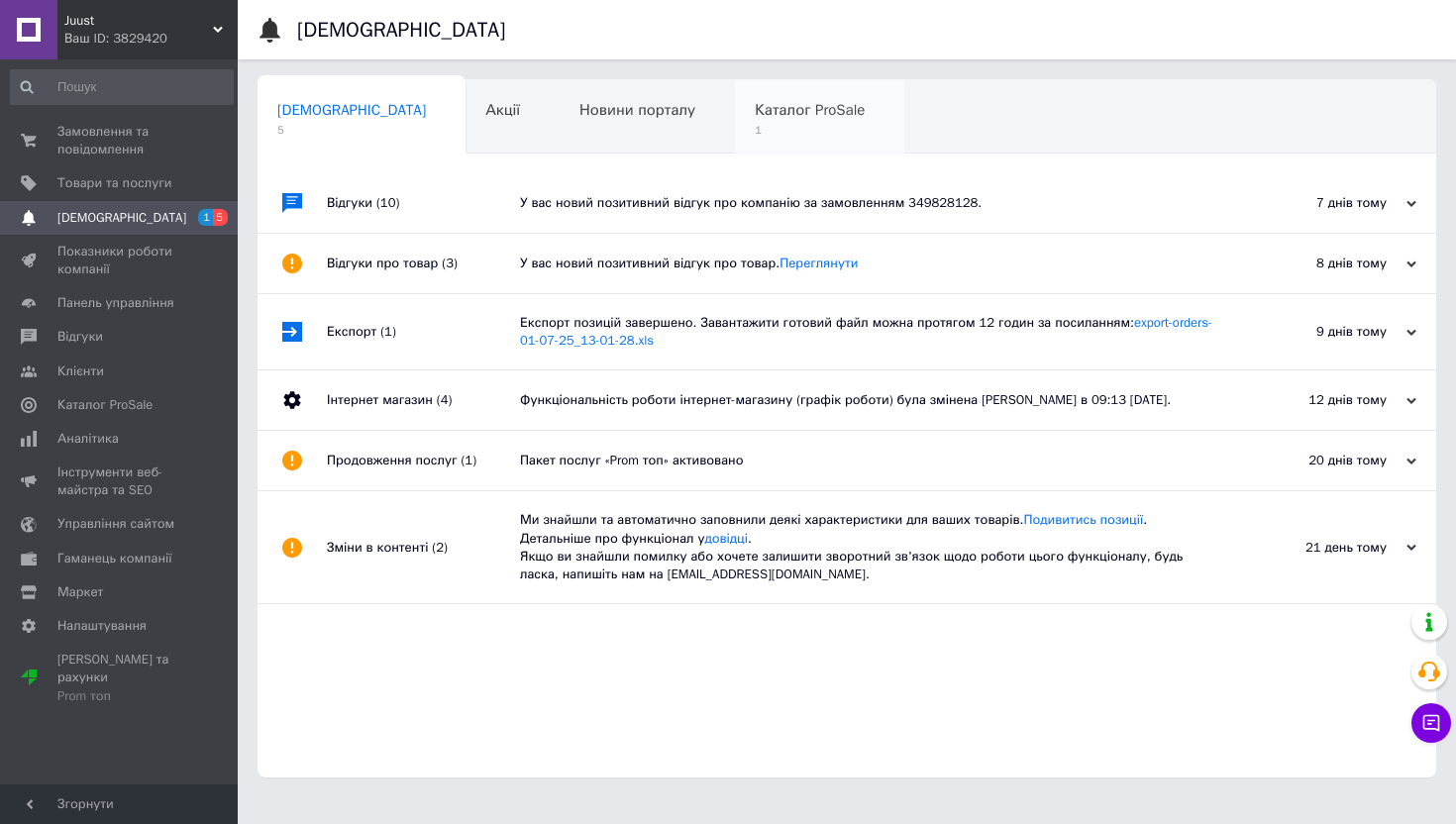 click on "Каталог ProSale" at bounding box center [809, 110] 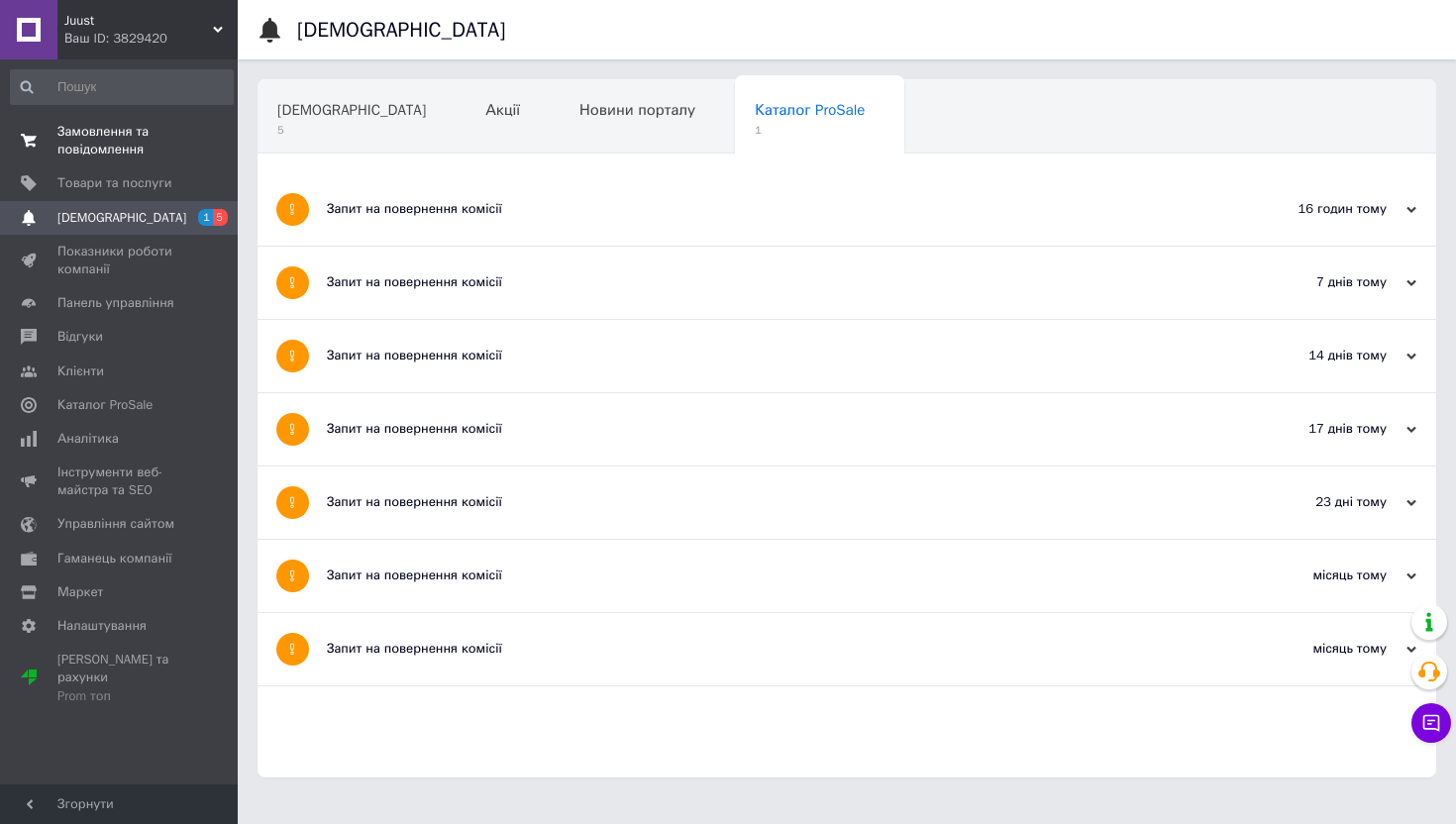 click on "Замовлення та повідомлення" at bounding box center (120, 141) 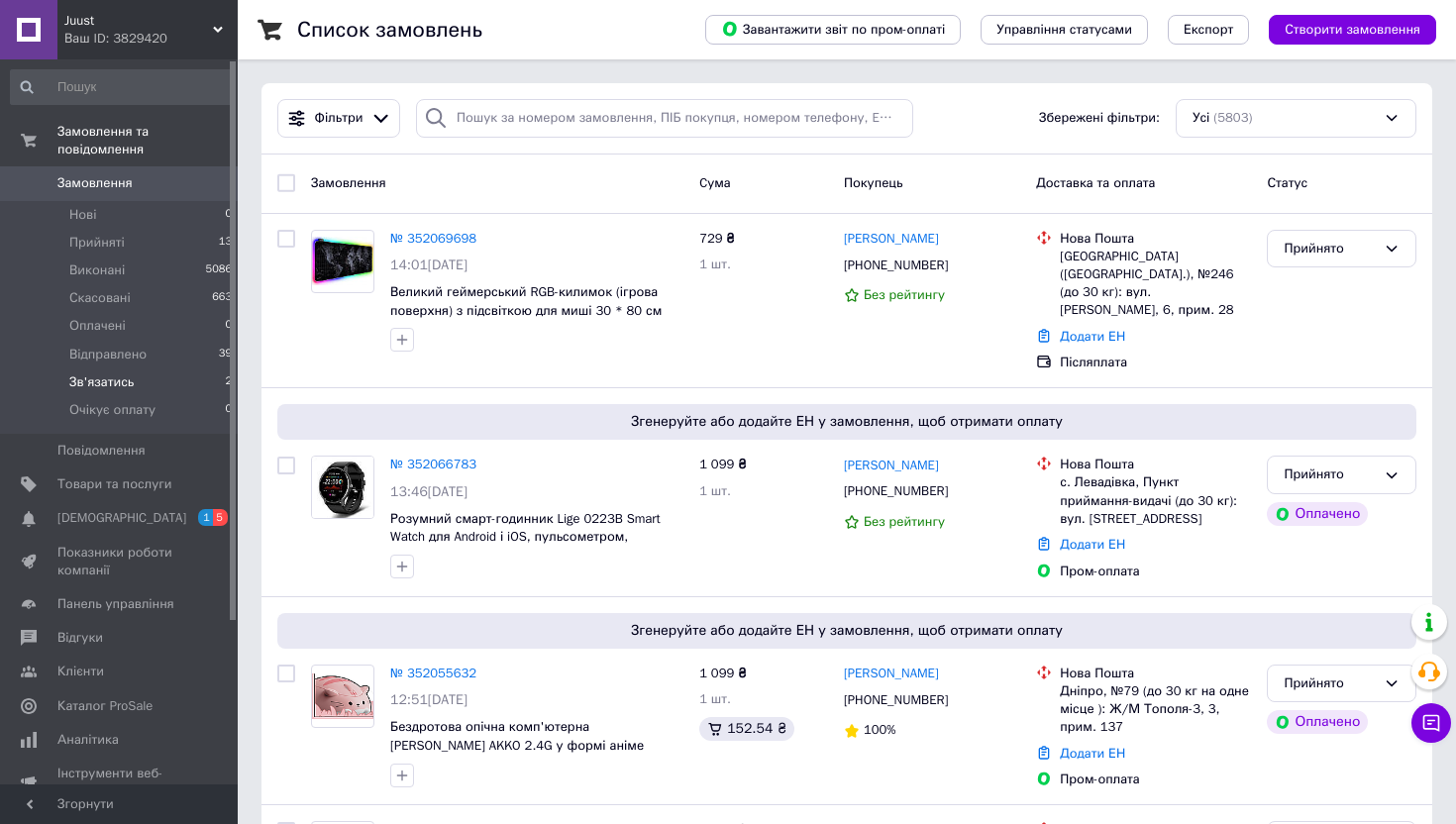click on "Зв'язатись" at bounding box center (101, 382) 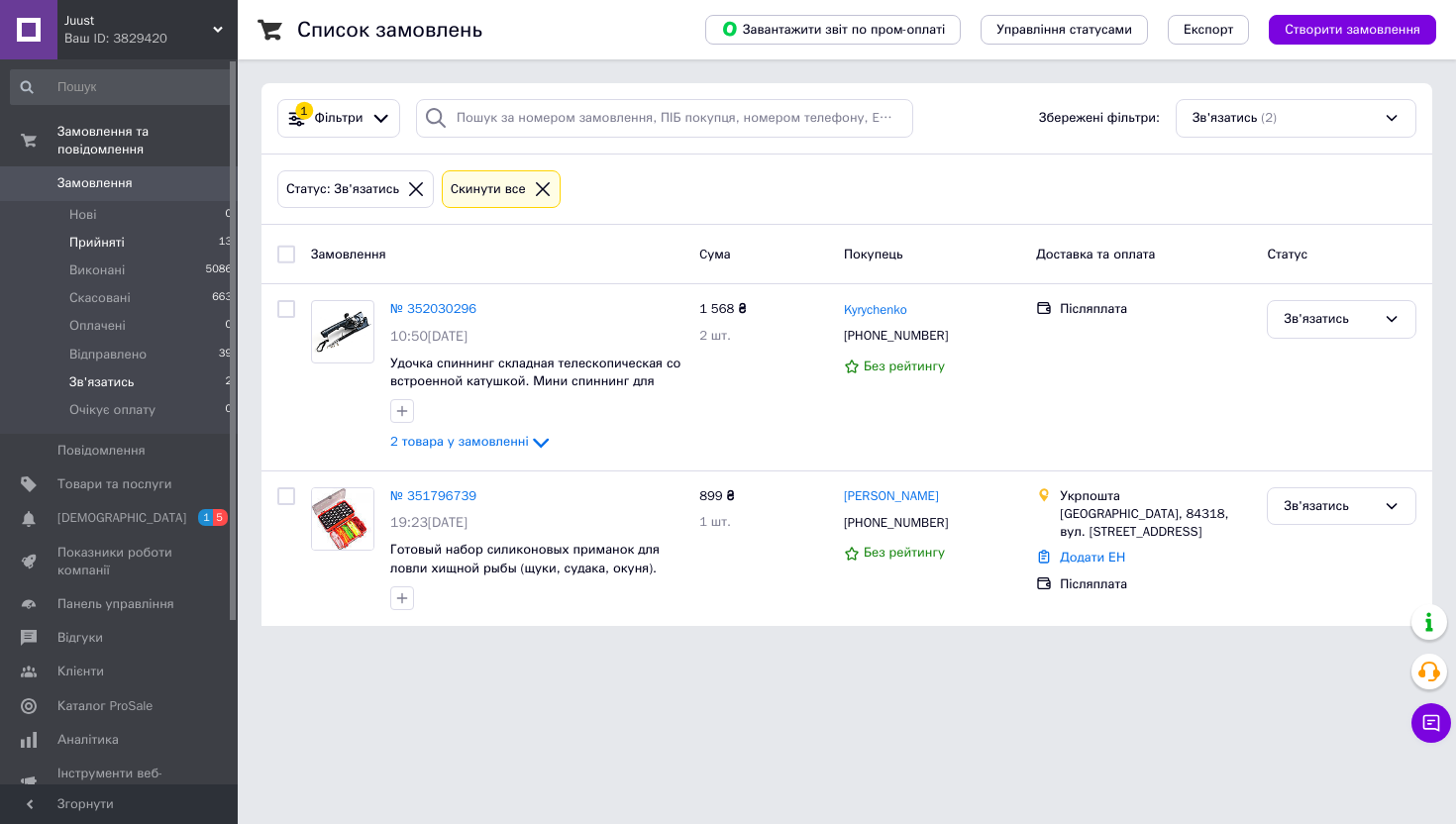 click on "Прийняті" at bounding box center (97, 243) 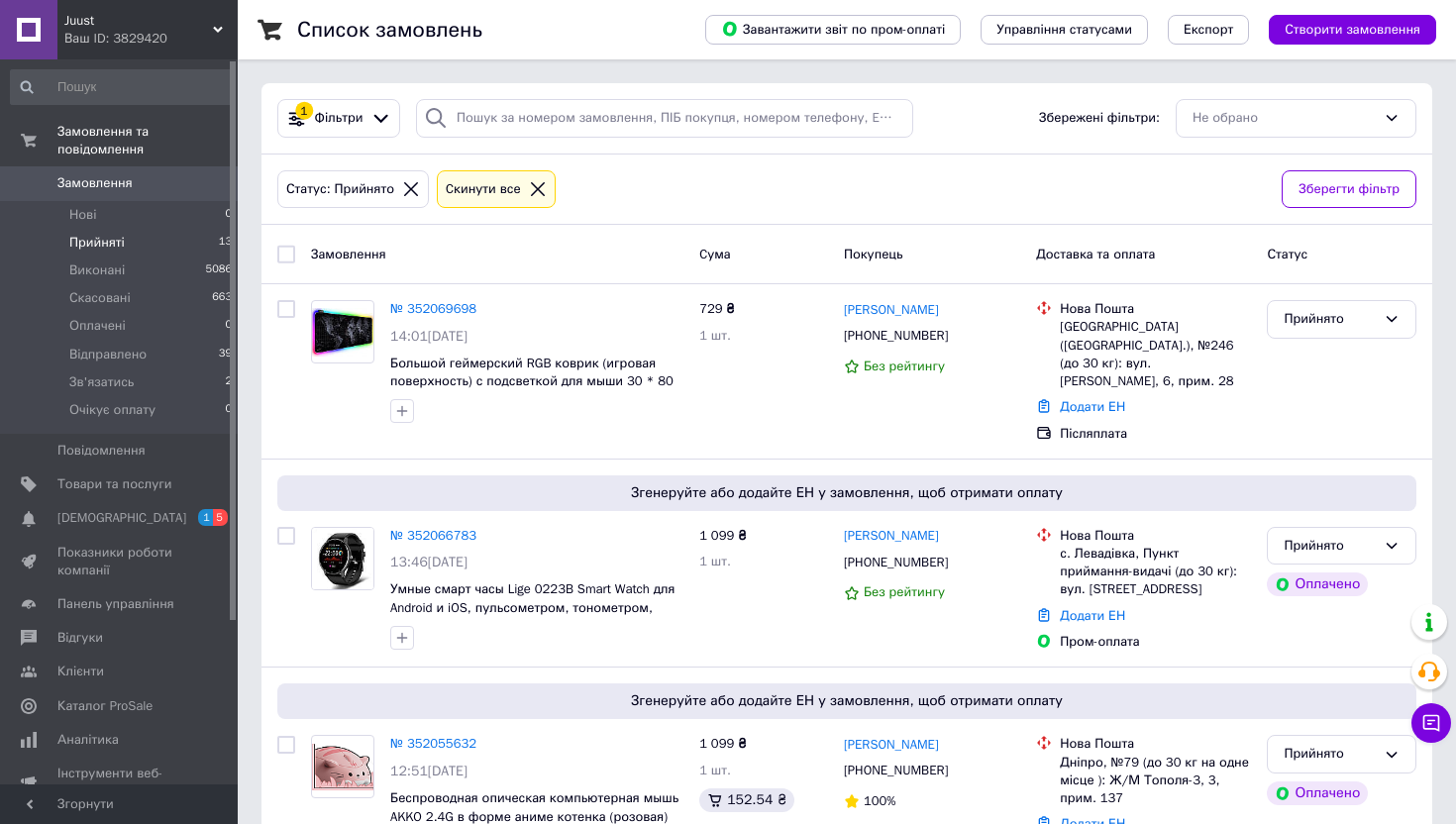 click on "Прийняті" at bounding box center (97, 243) 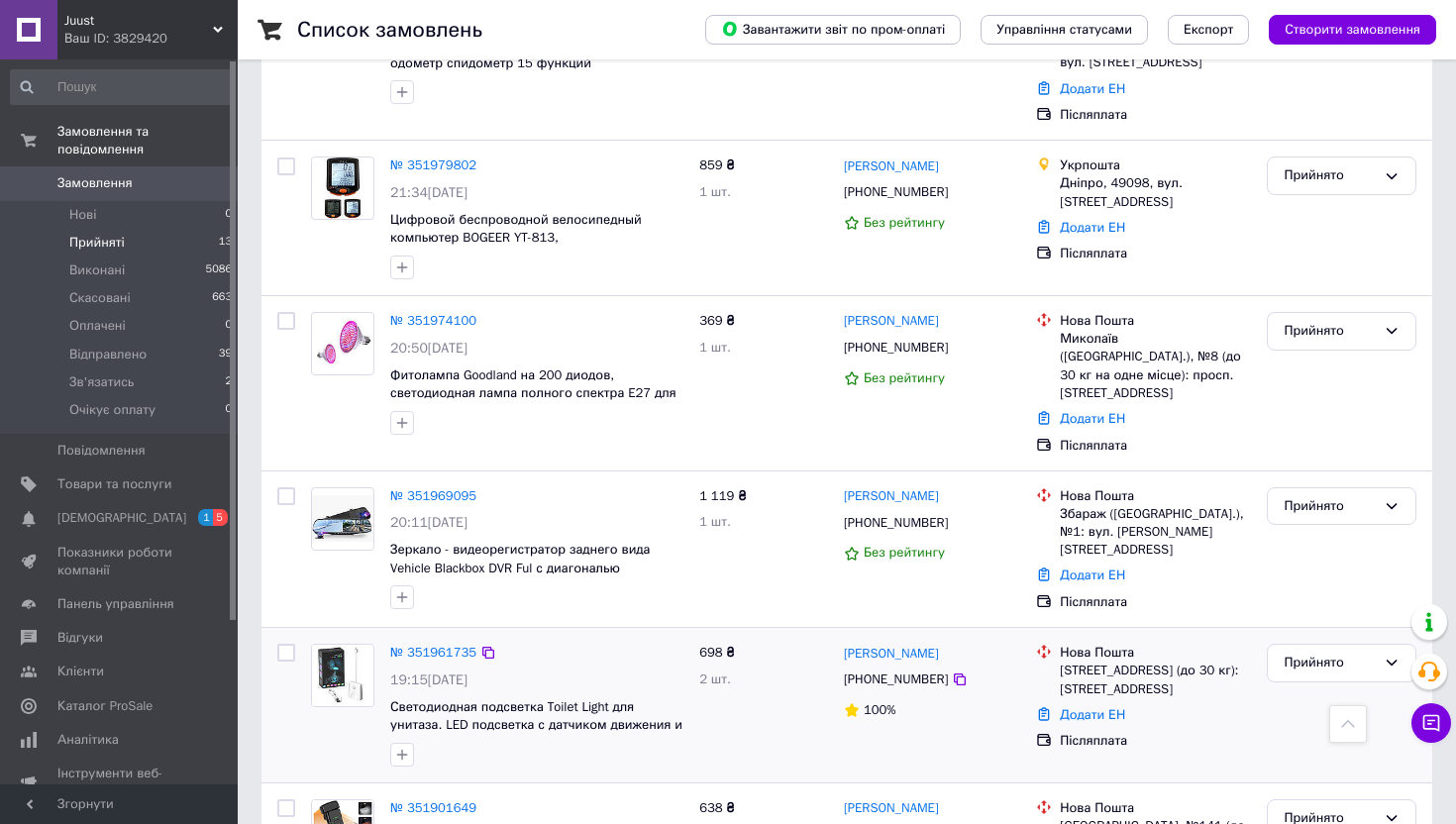 scroll, scrollTop: 1636, scrollLeft: 0, axis: vertical 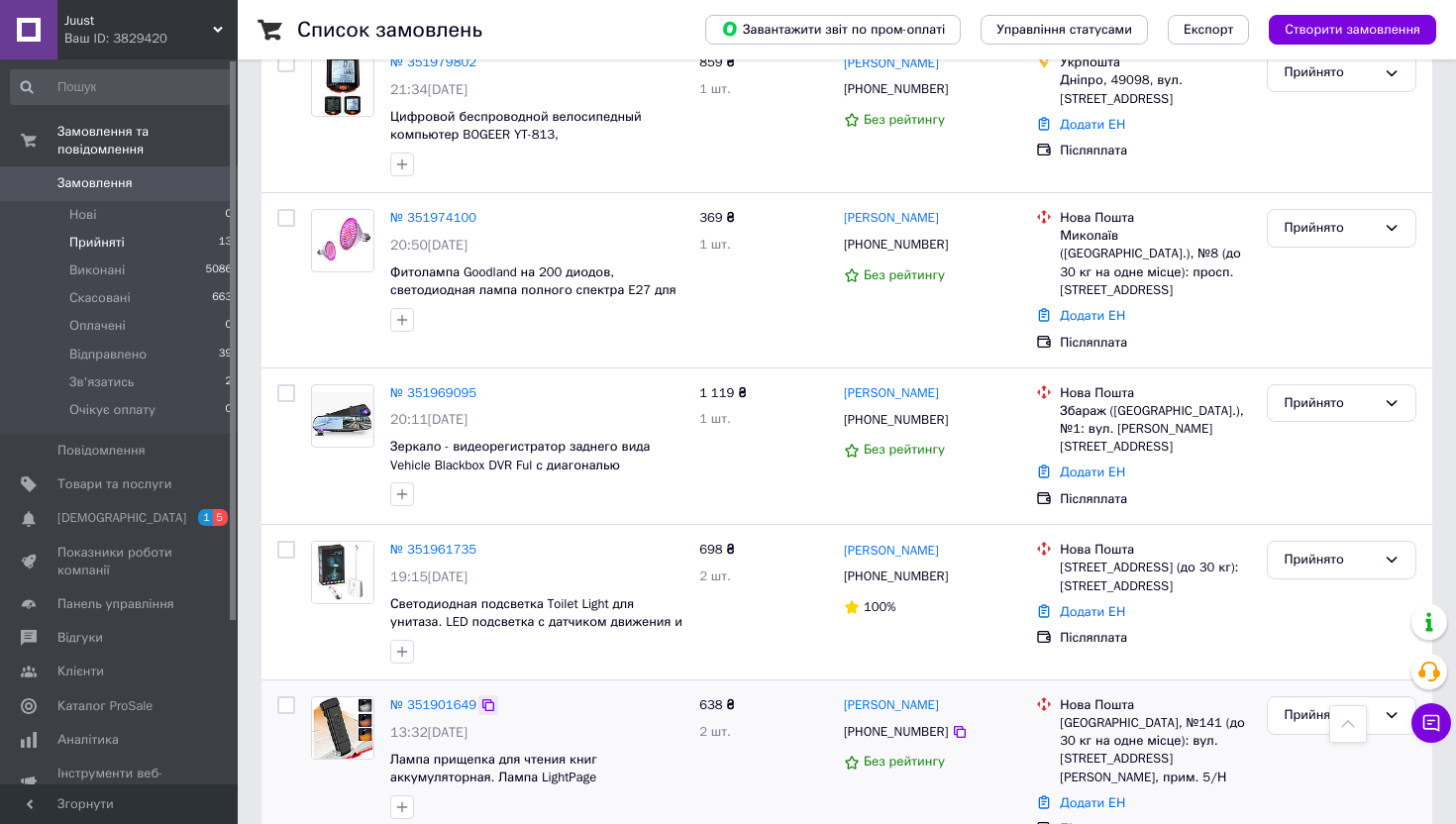 click 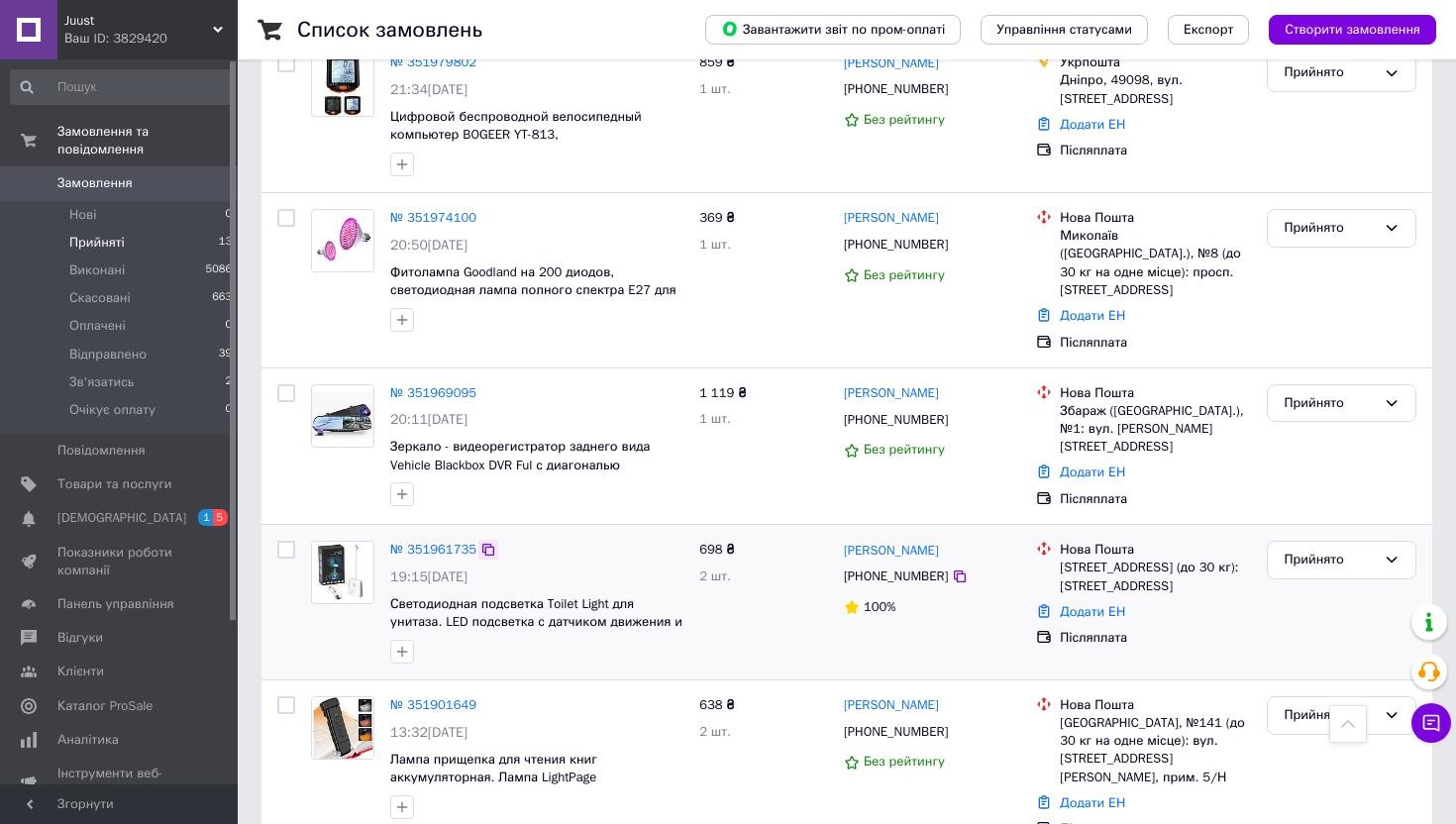 click 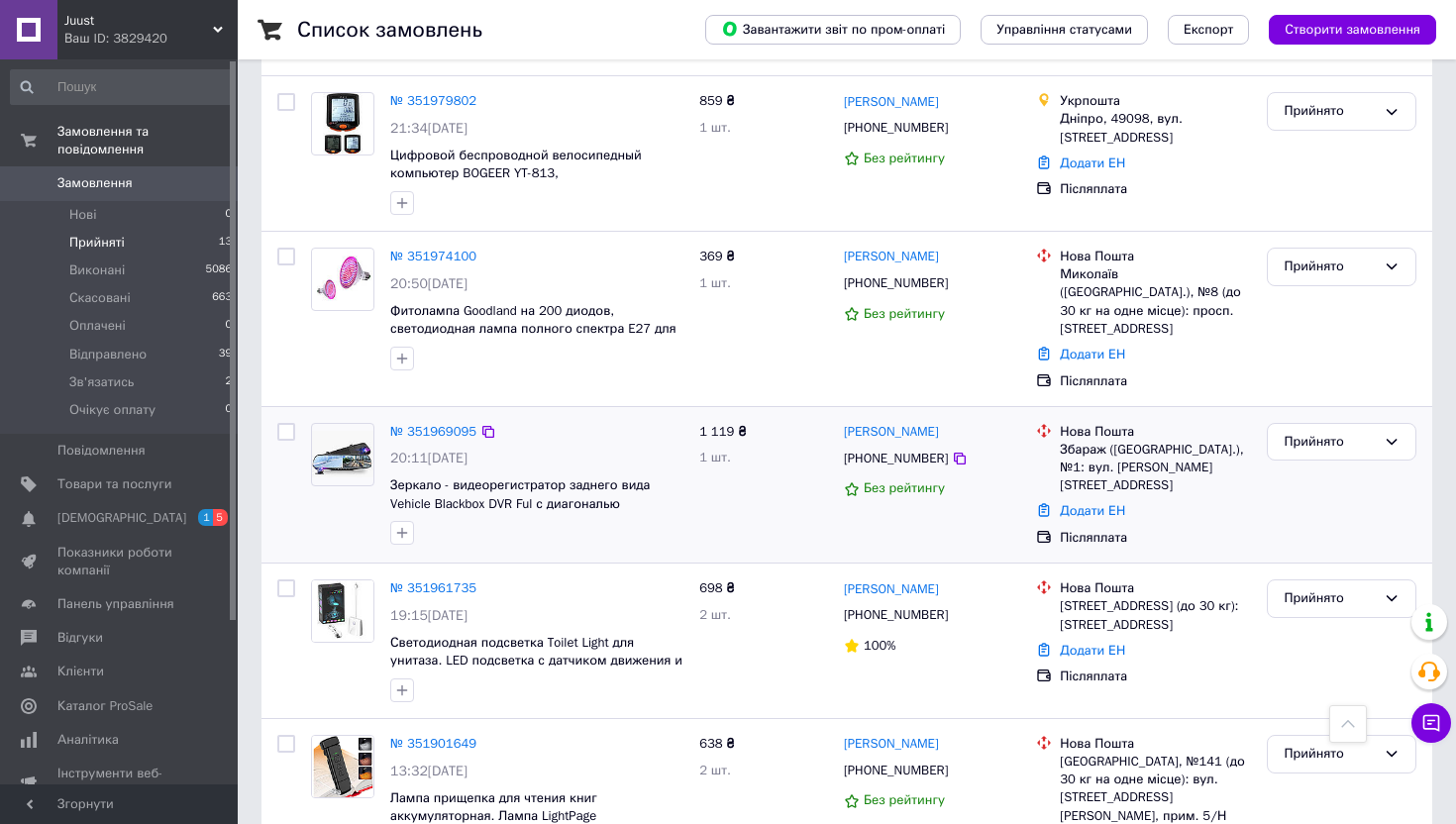 scroll, scrollTop: 1573, scrollLeft: 0, axis: vertical 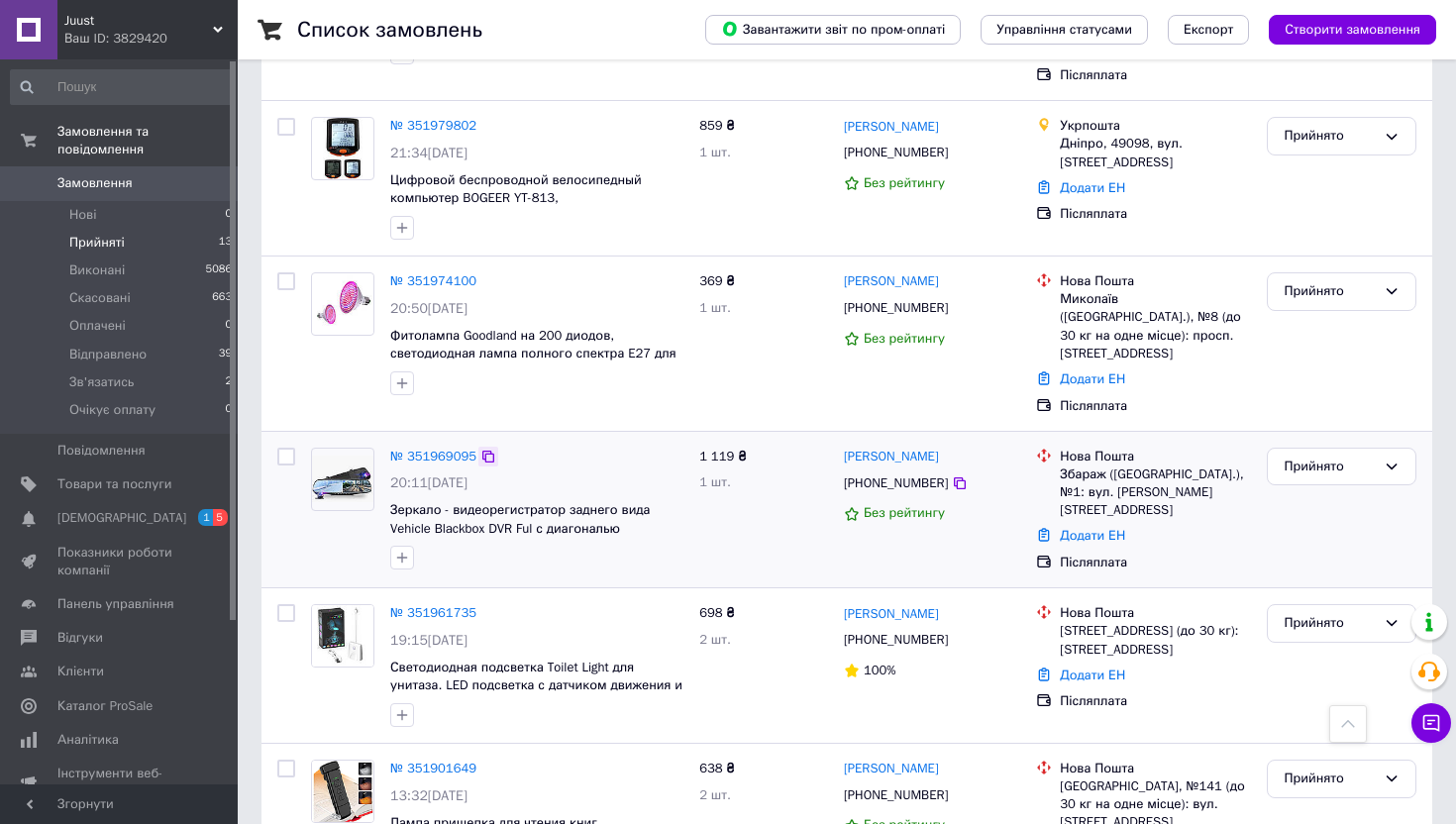 click 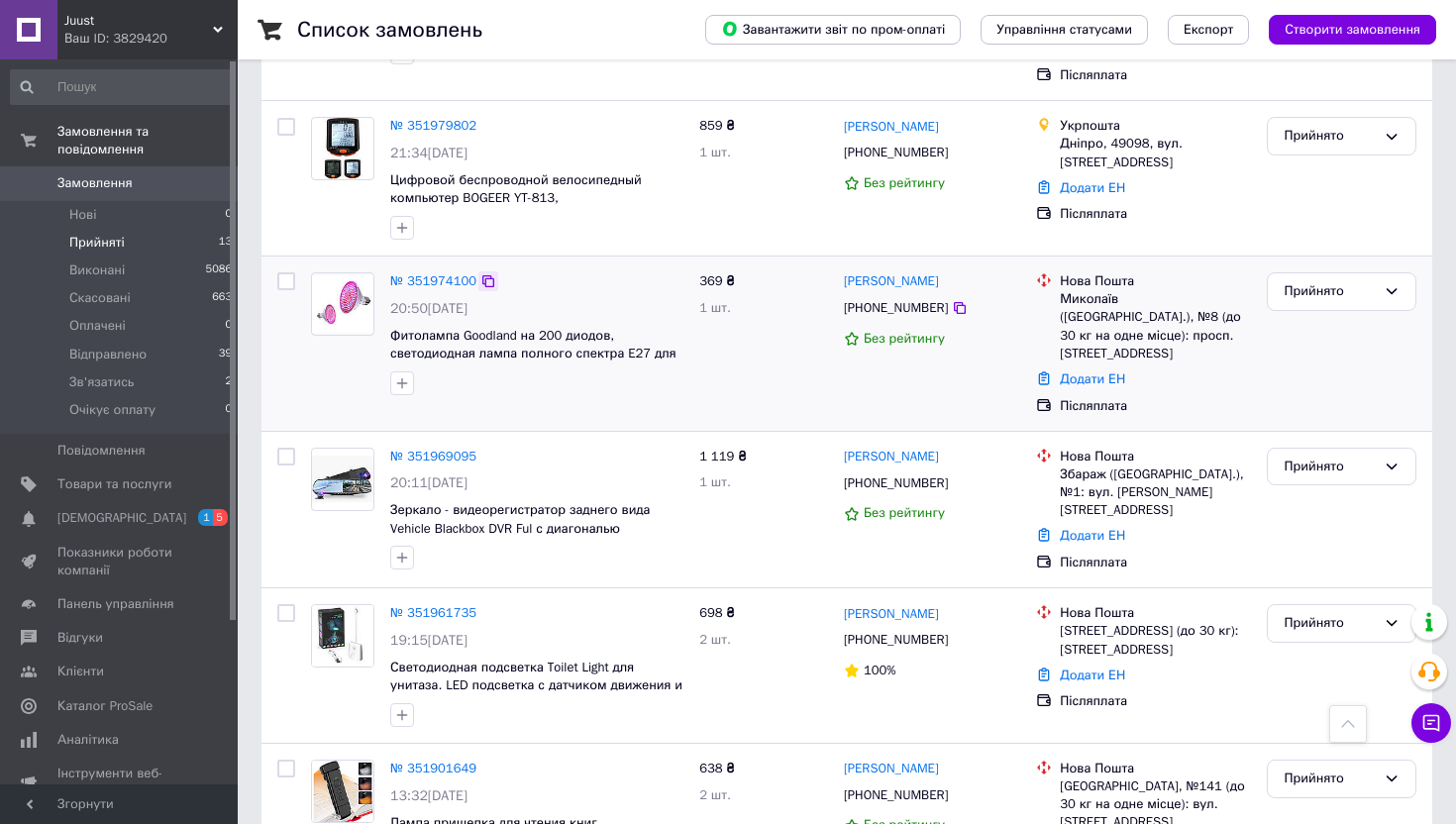 click 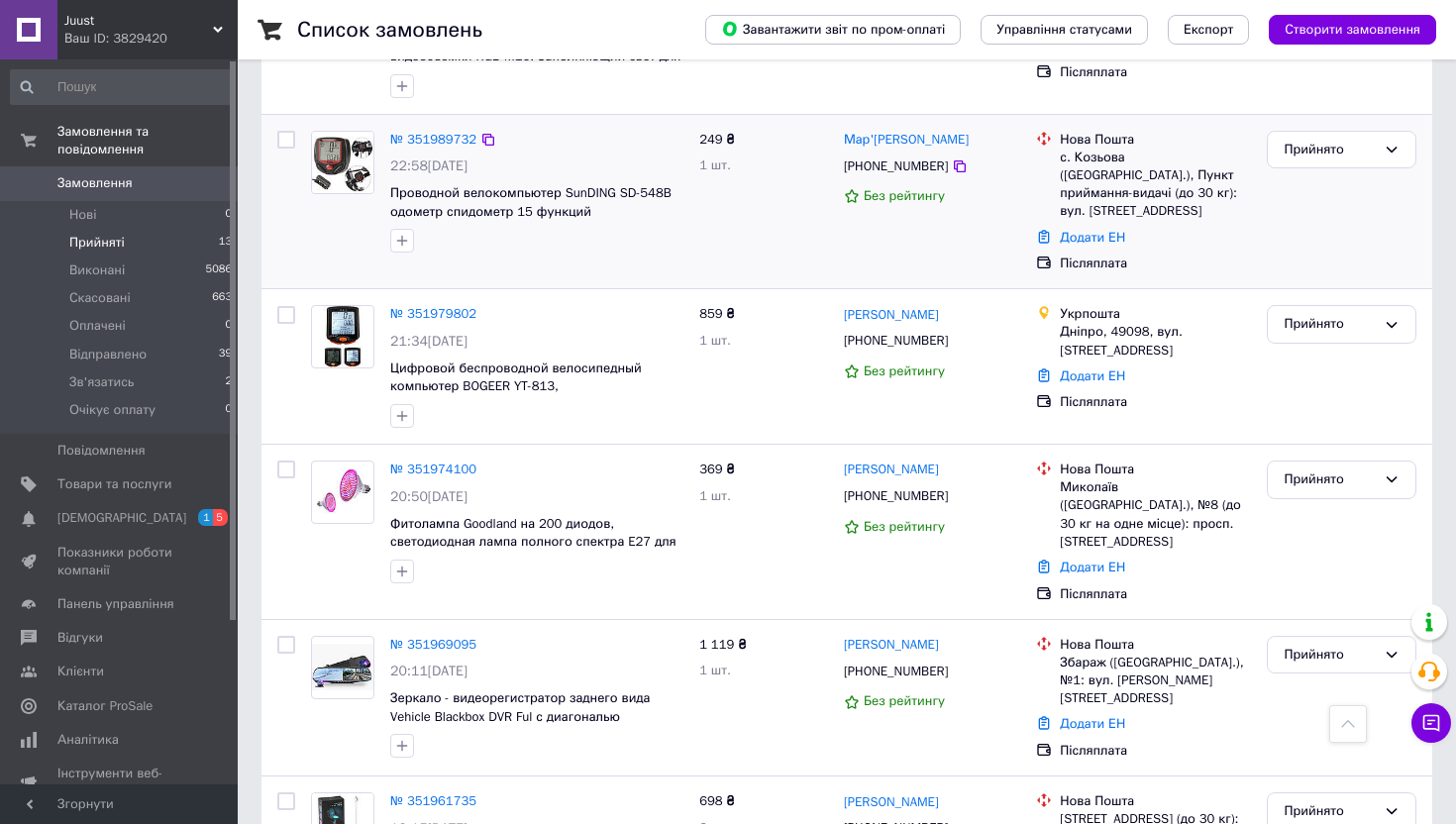 scroll, scrollTop: 1383, scrollLeft: 0, axis: vertical 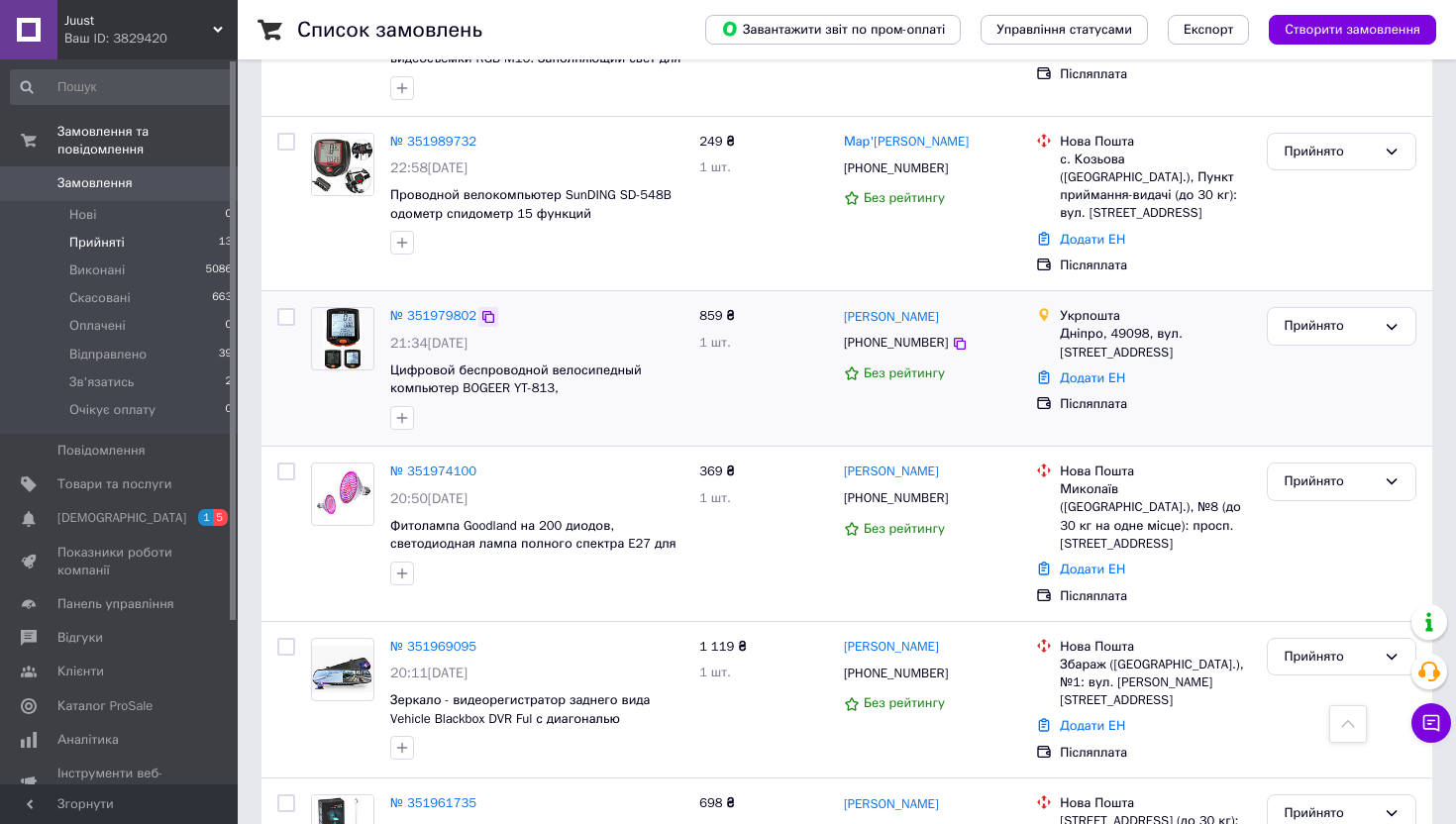 click 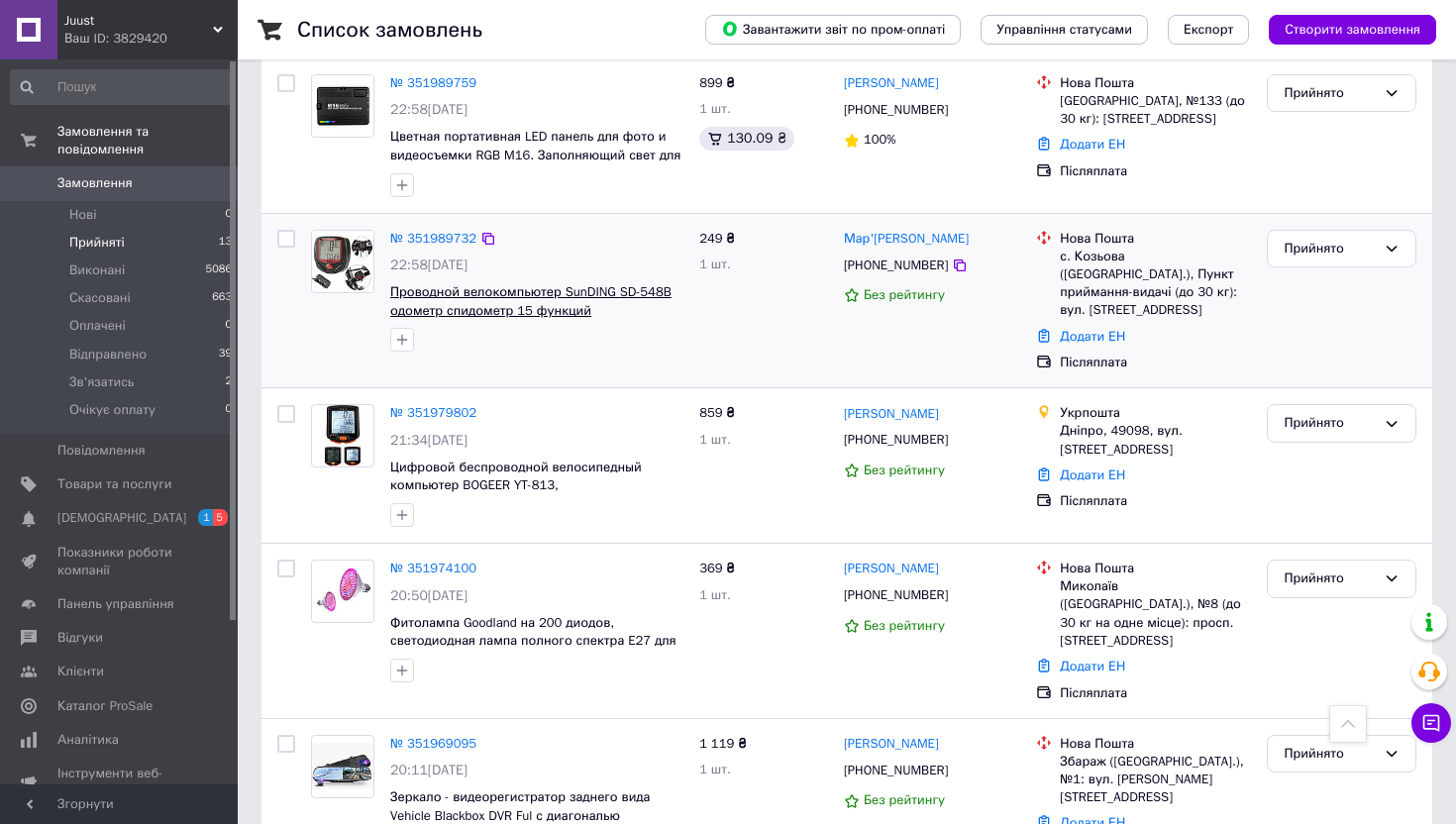 scroll, scrollTop: 1276, scrollLeft: 0, axis: vertical 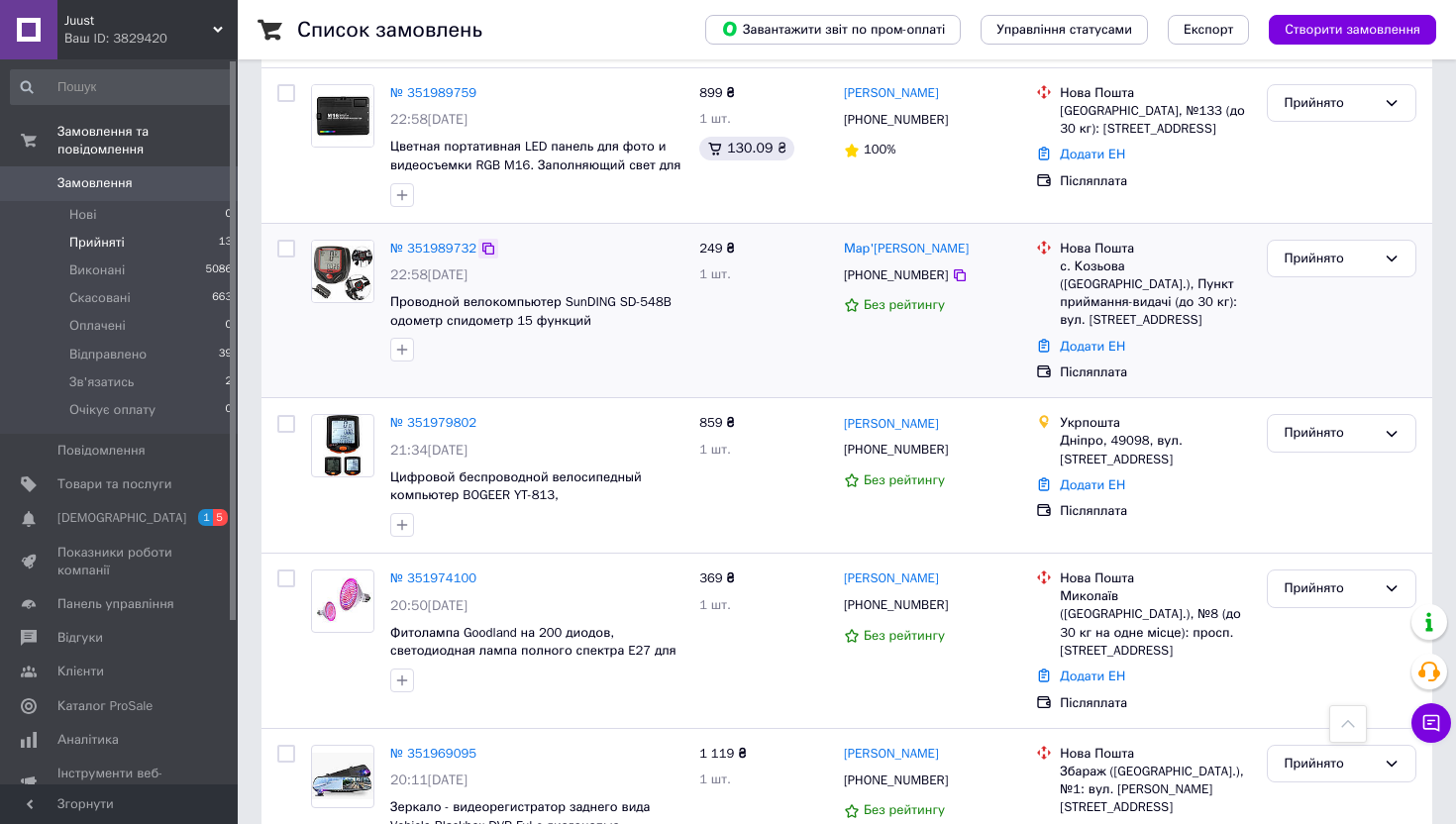 click 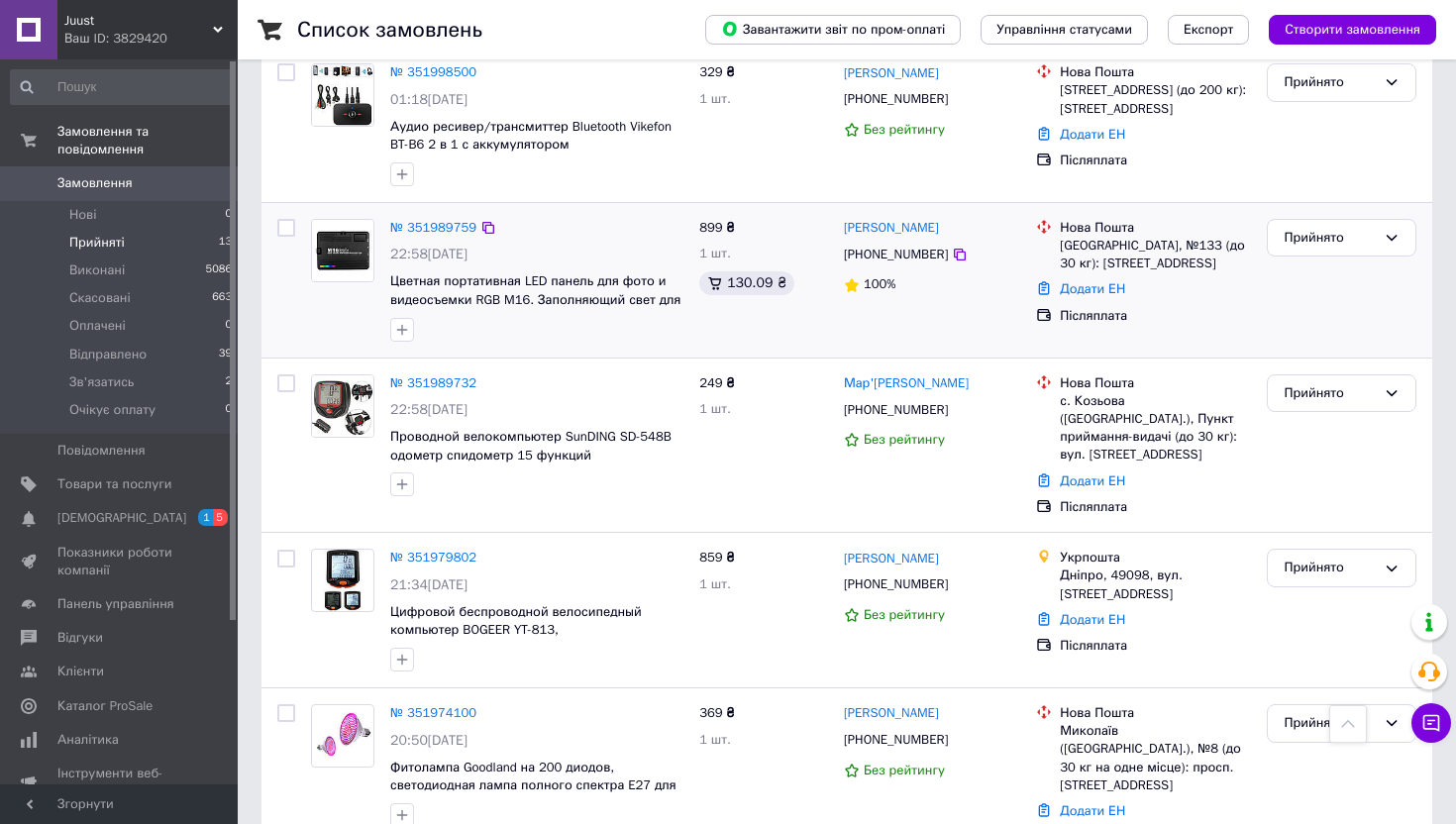 scroll, scrollTop: 1132, scrollLeft: 0, axis: vertical 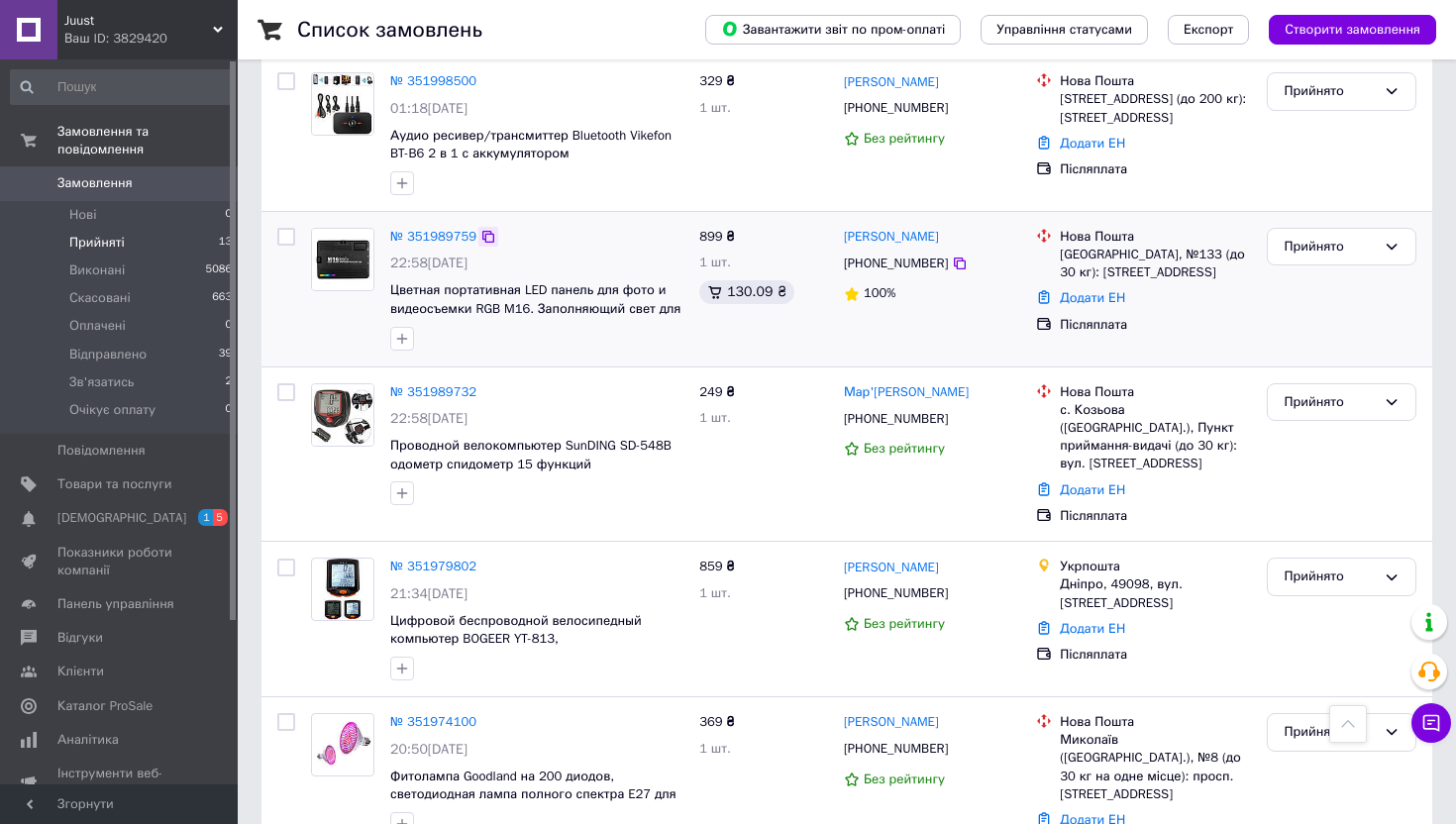 click 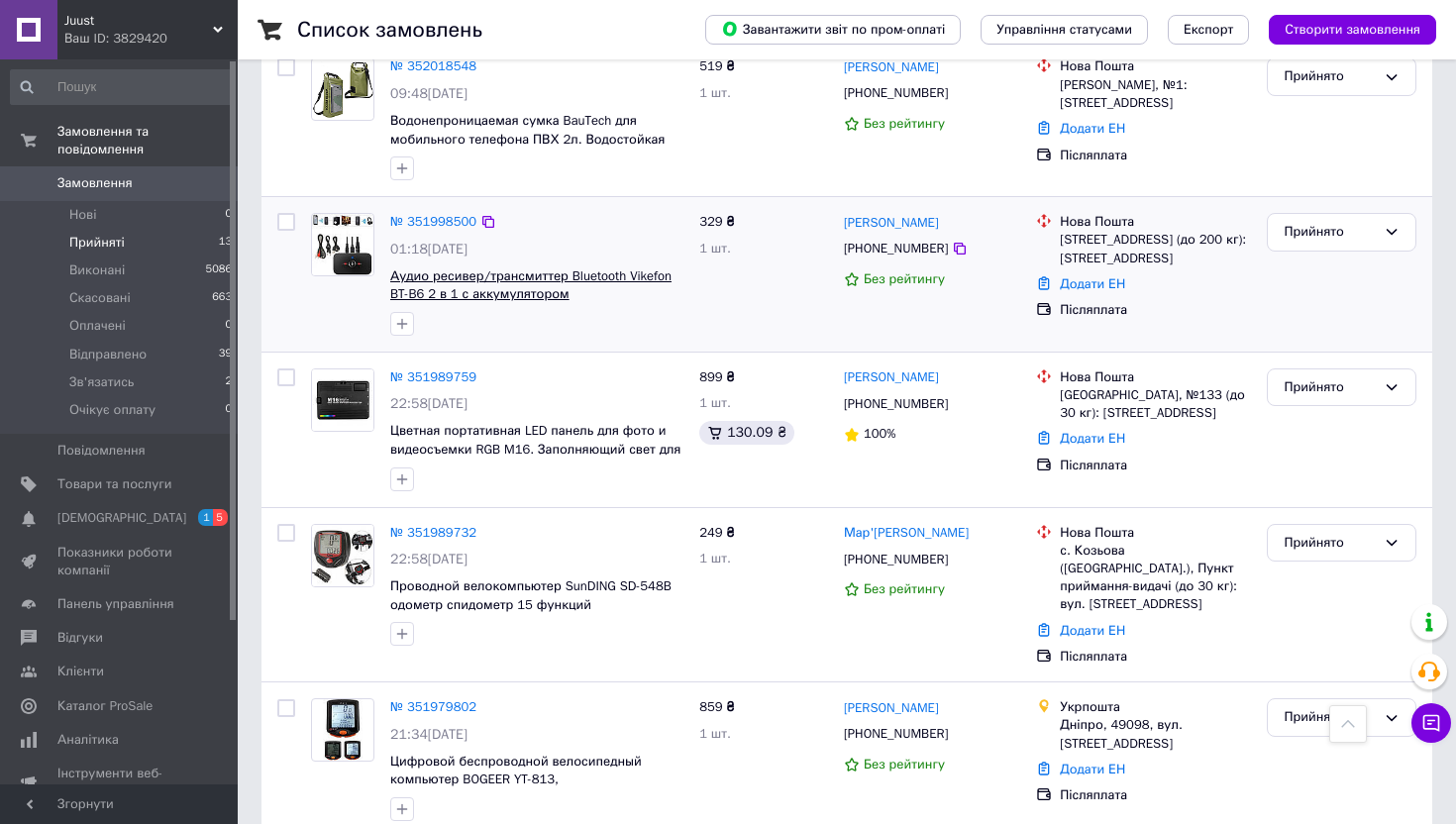 scroll, scrollTop: 975, scrollLeft: 0, axis: vertical 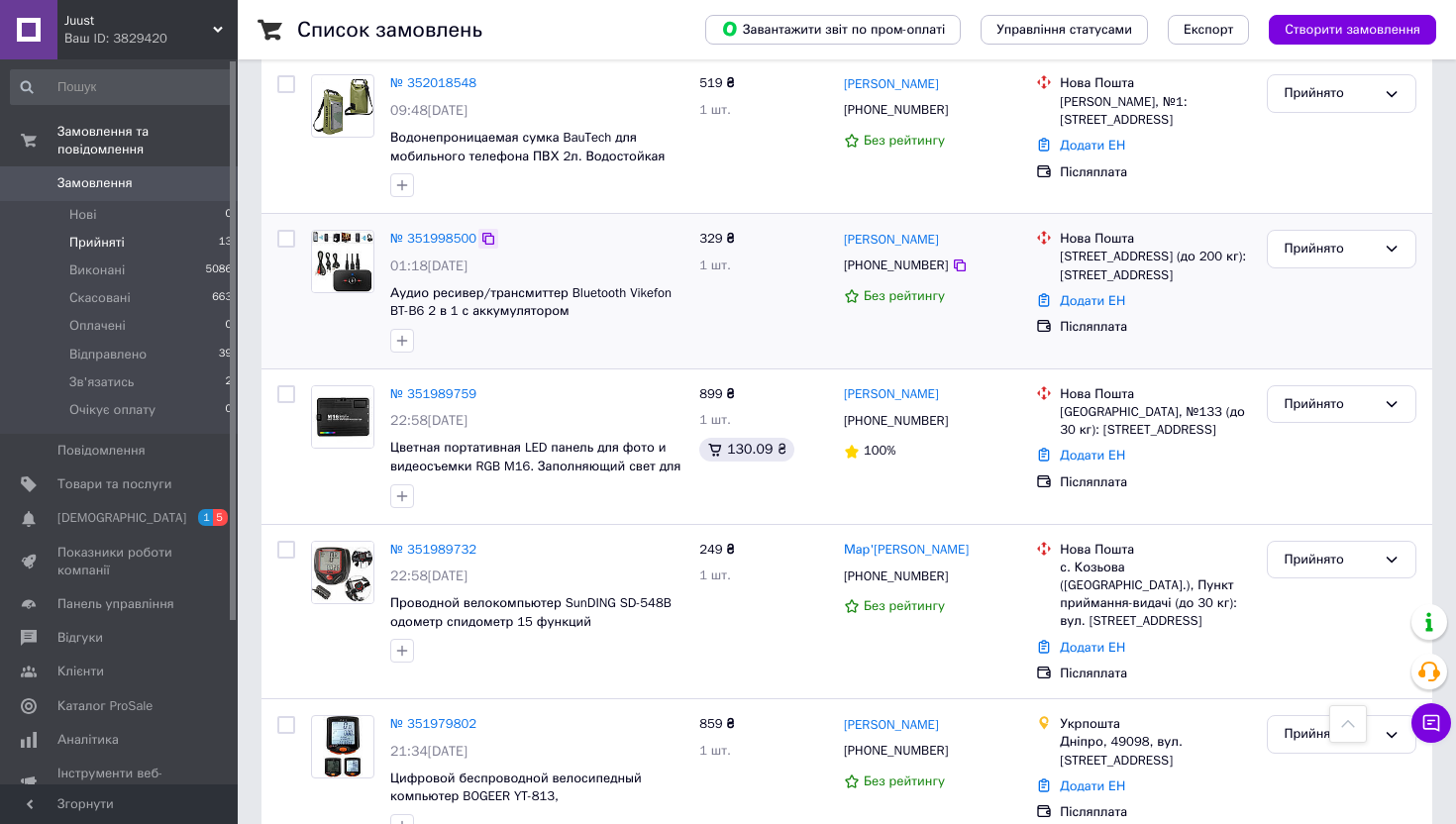 click 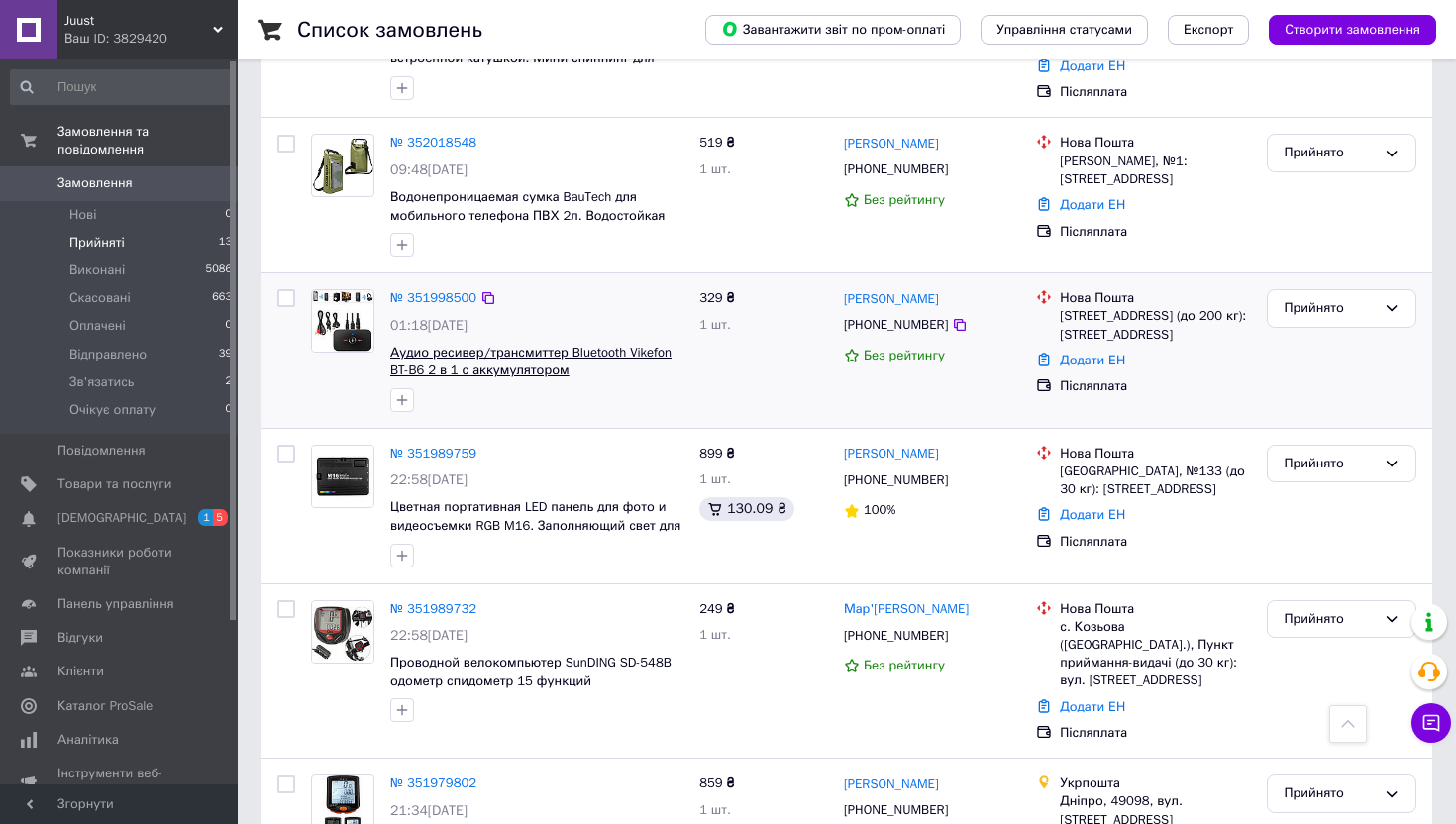 scroll, scrollTop: 837, scrollLeft: 0, axis: vertical 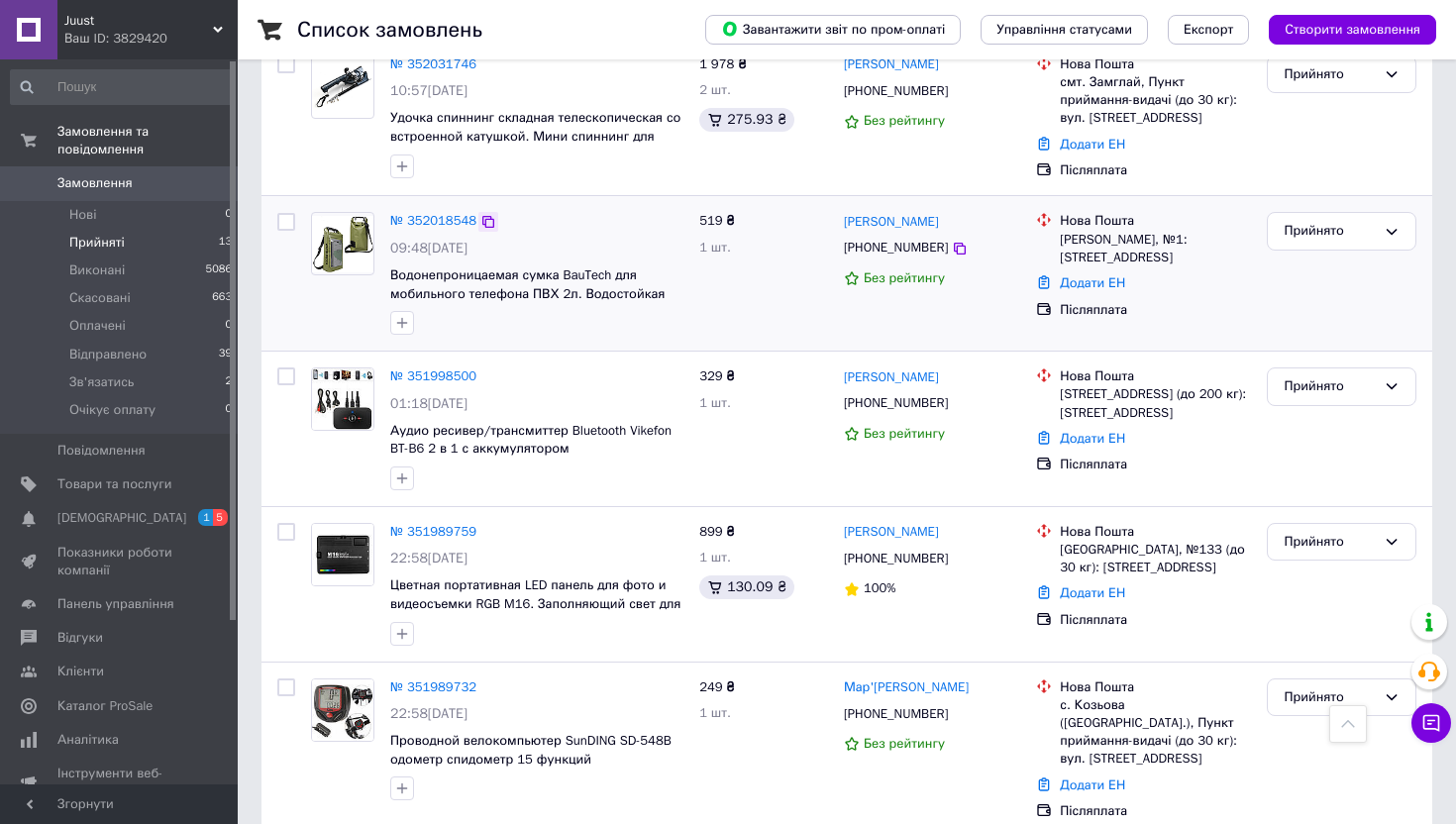 click 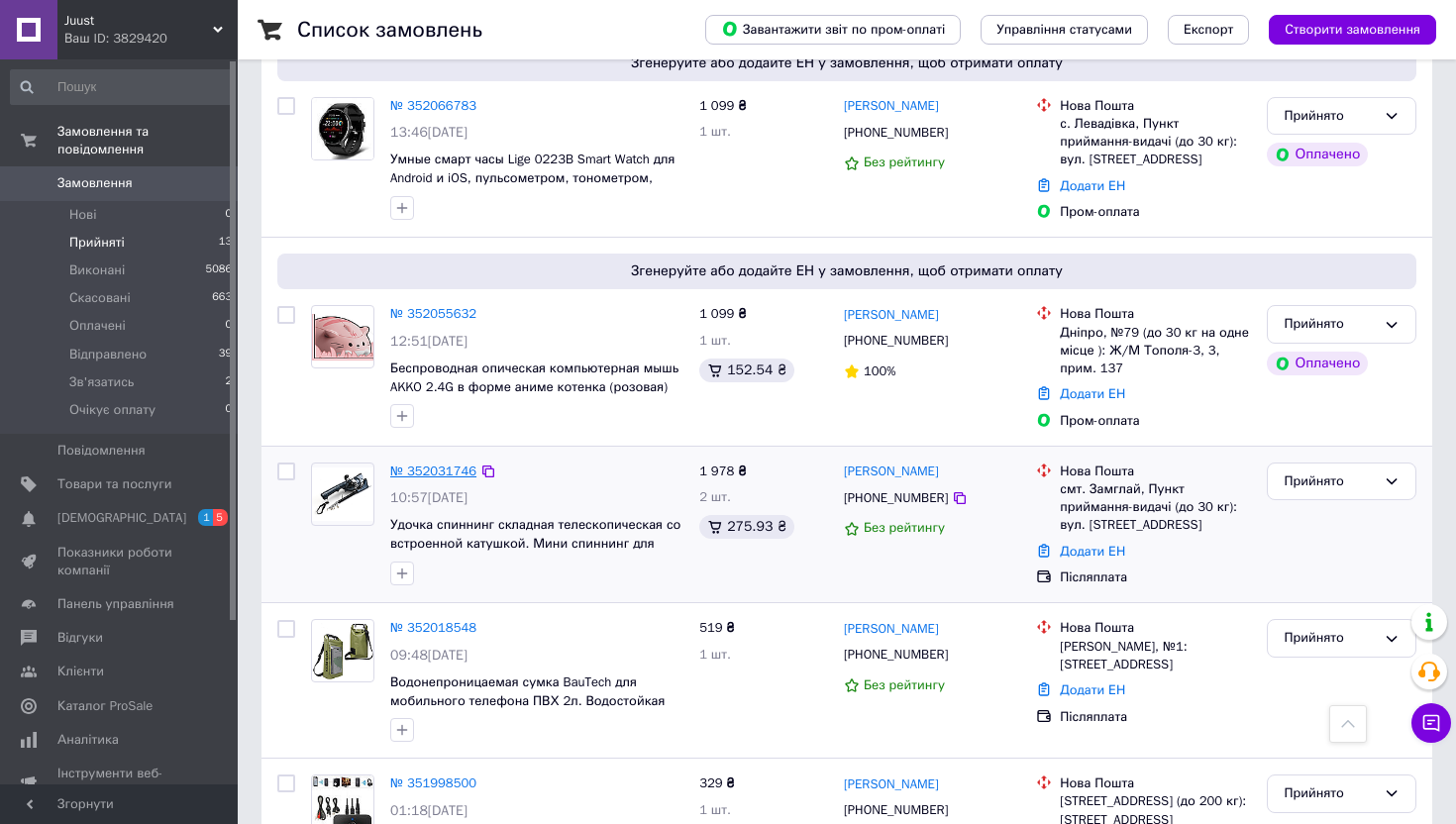 scroll, scrollTop: 424, scrollLeft: 0, axis: vertical 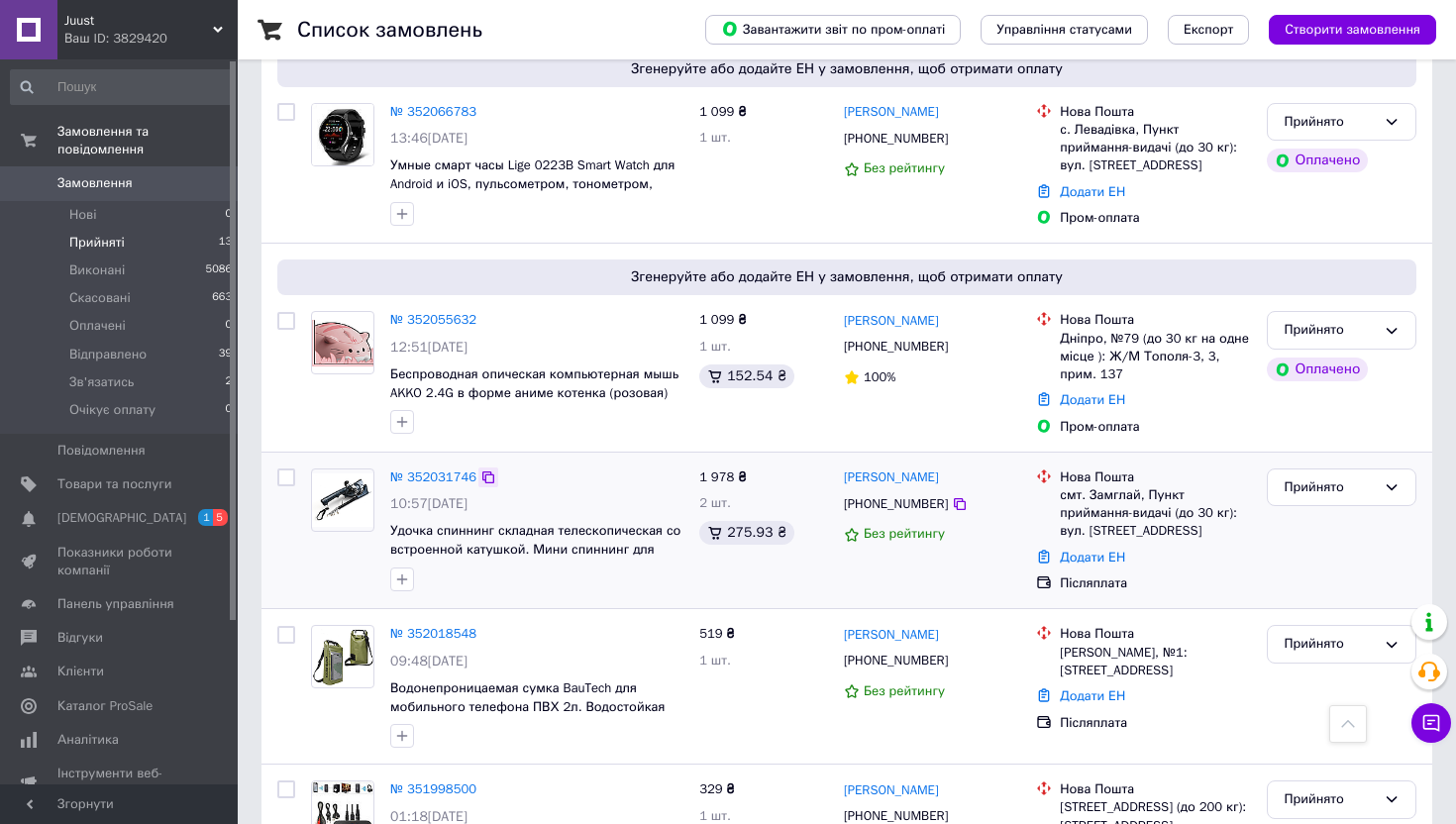 click 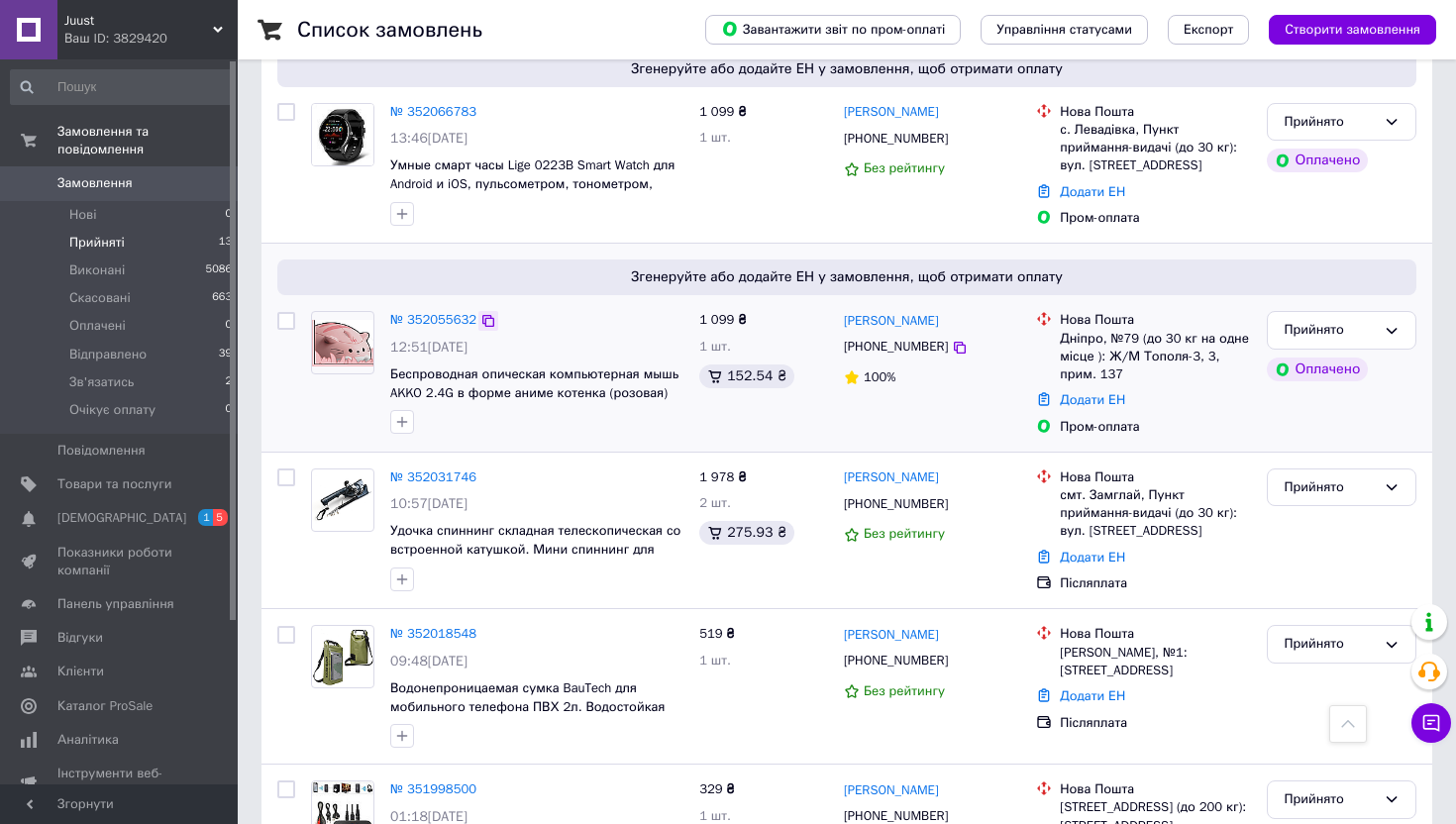 click 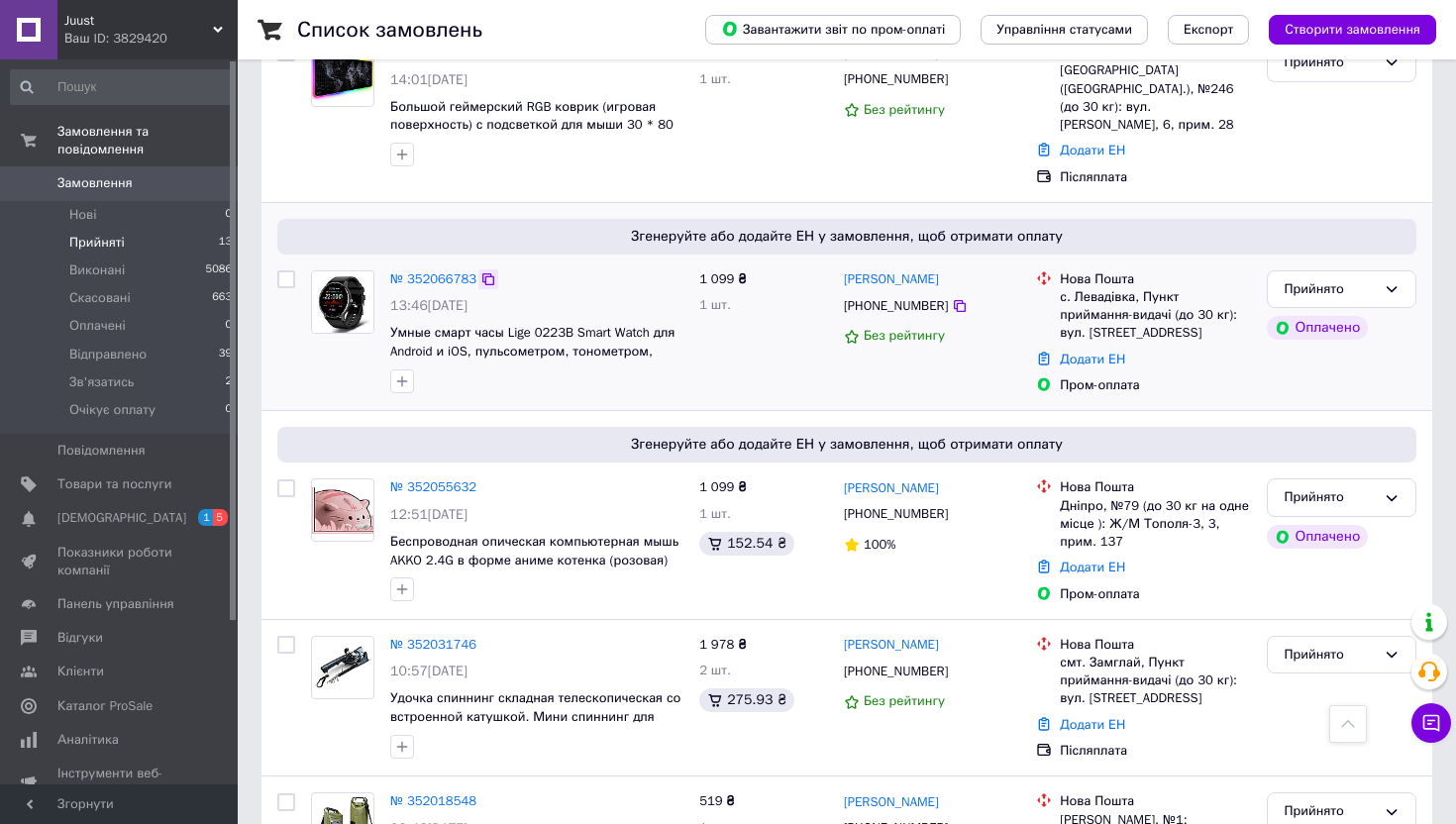 scroll, scrollTop: 239, scrollLeft: 0, axis: vertical 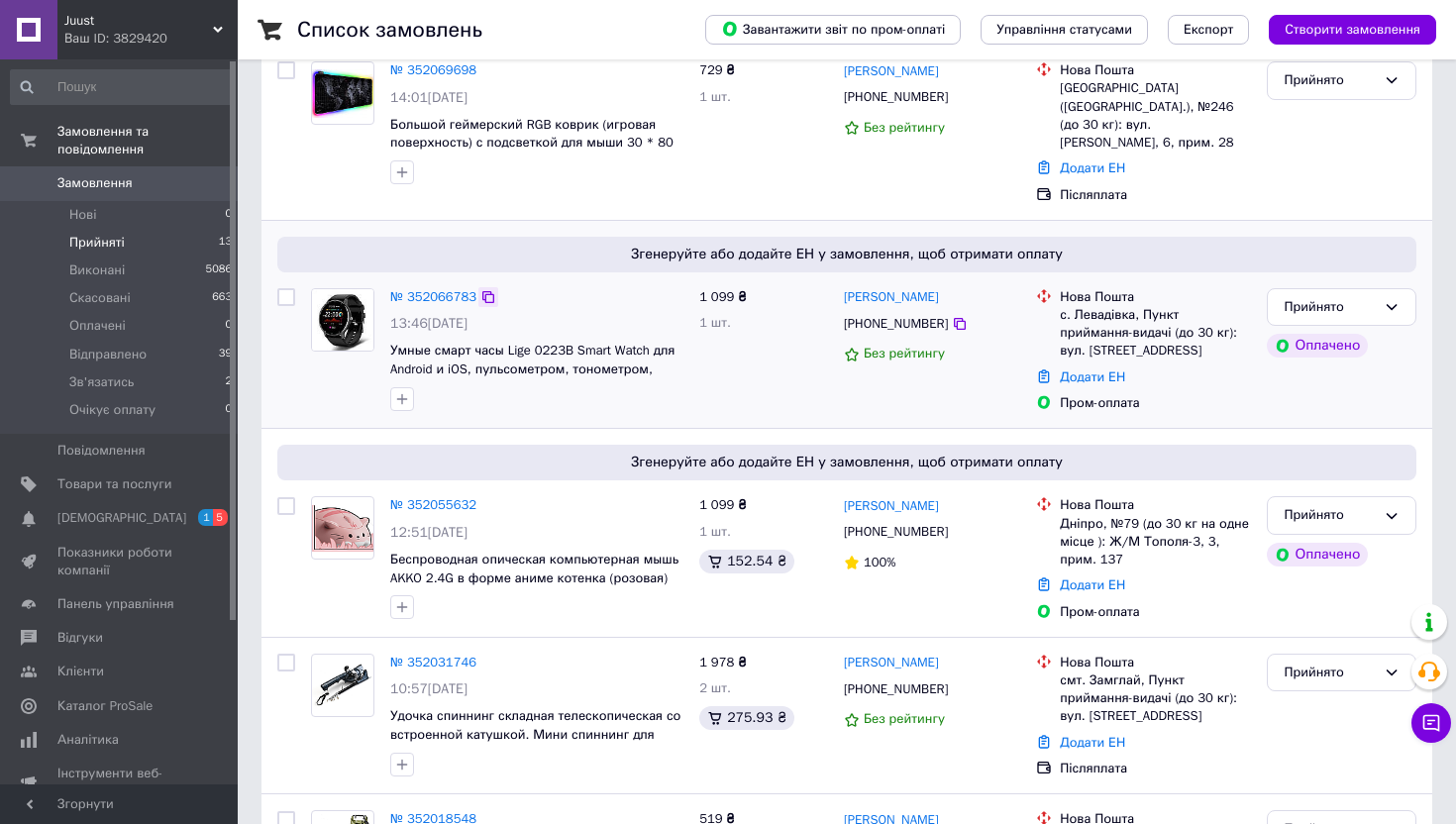 click 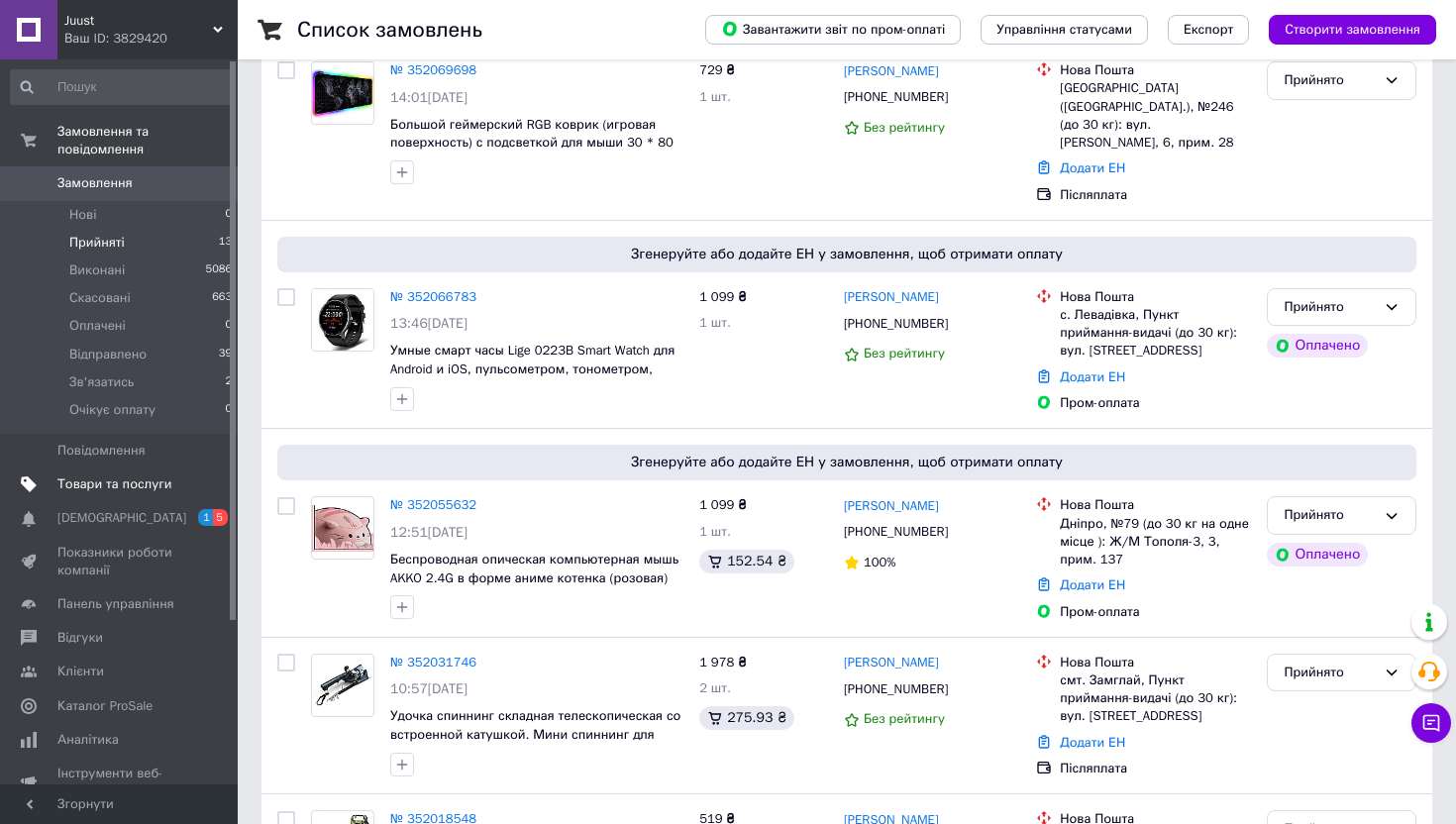 click on "Товари та послуги" at bounding box center (114, 484) 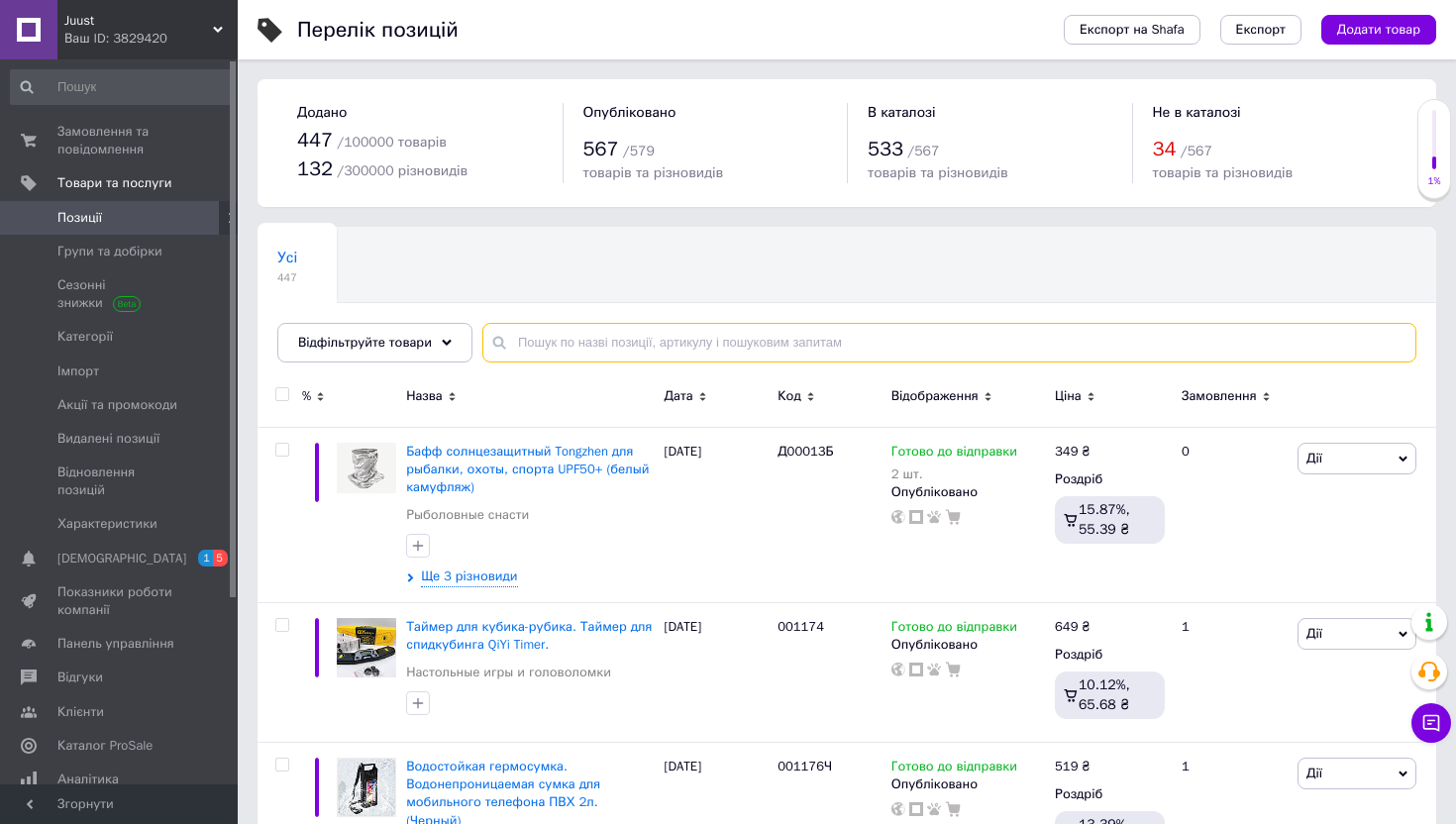 click at bounding box center [949, 343] 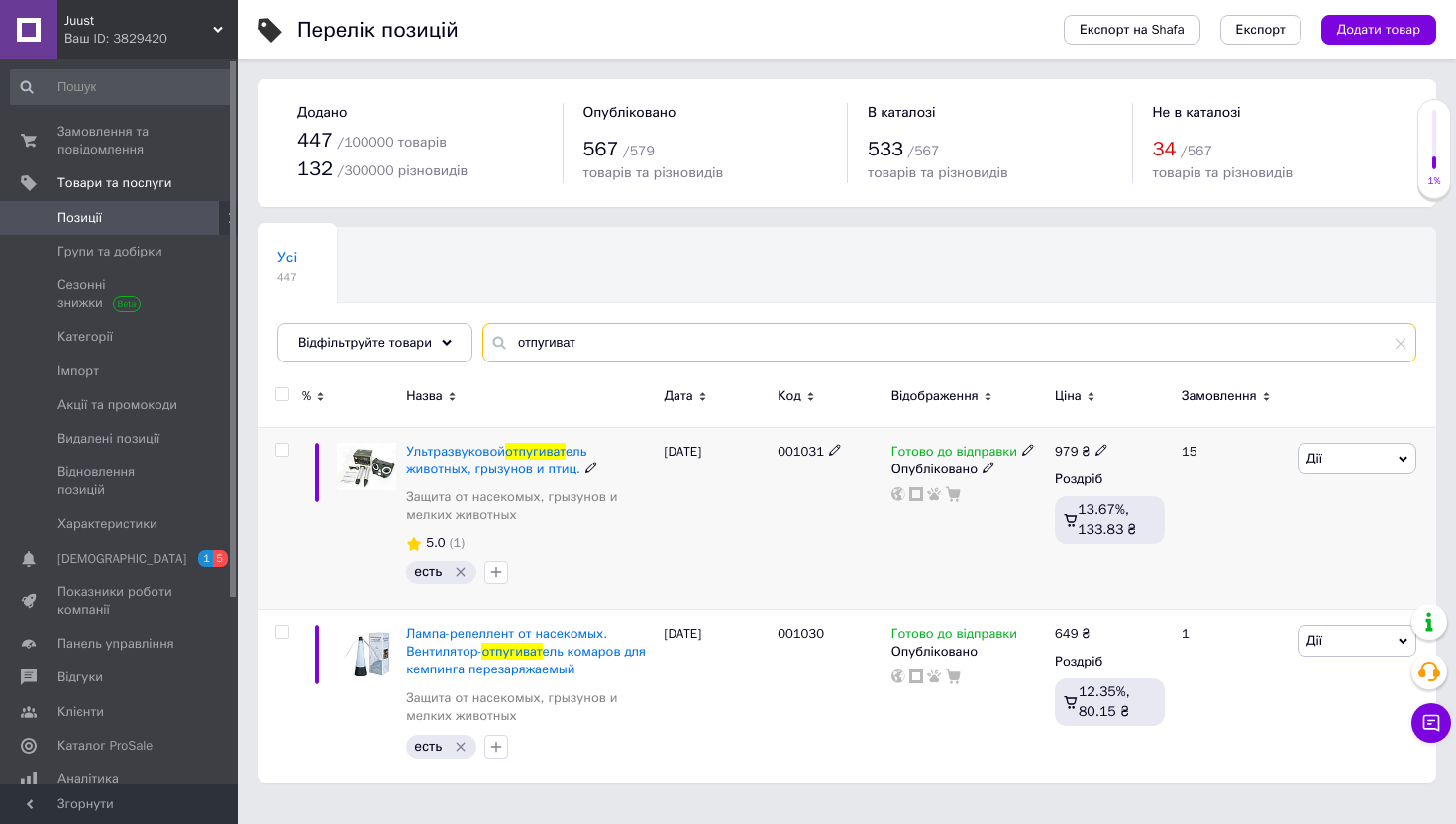 type on "отпугиват" 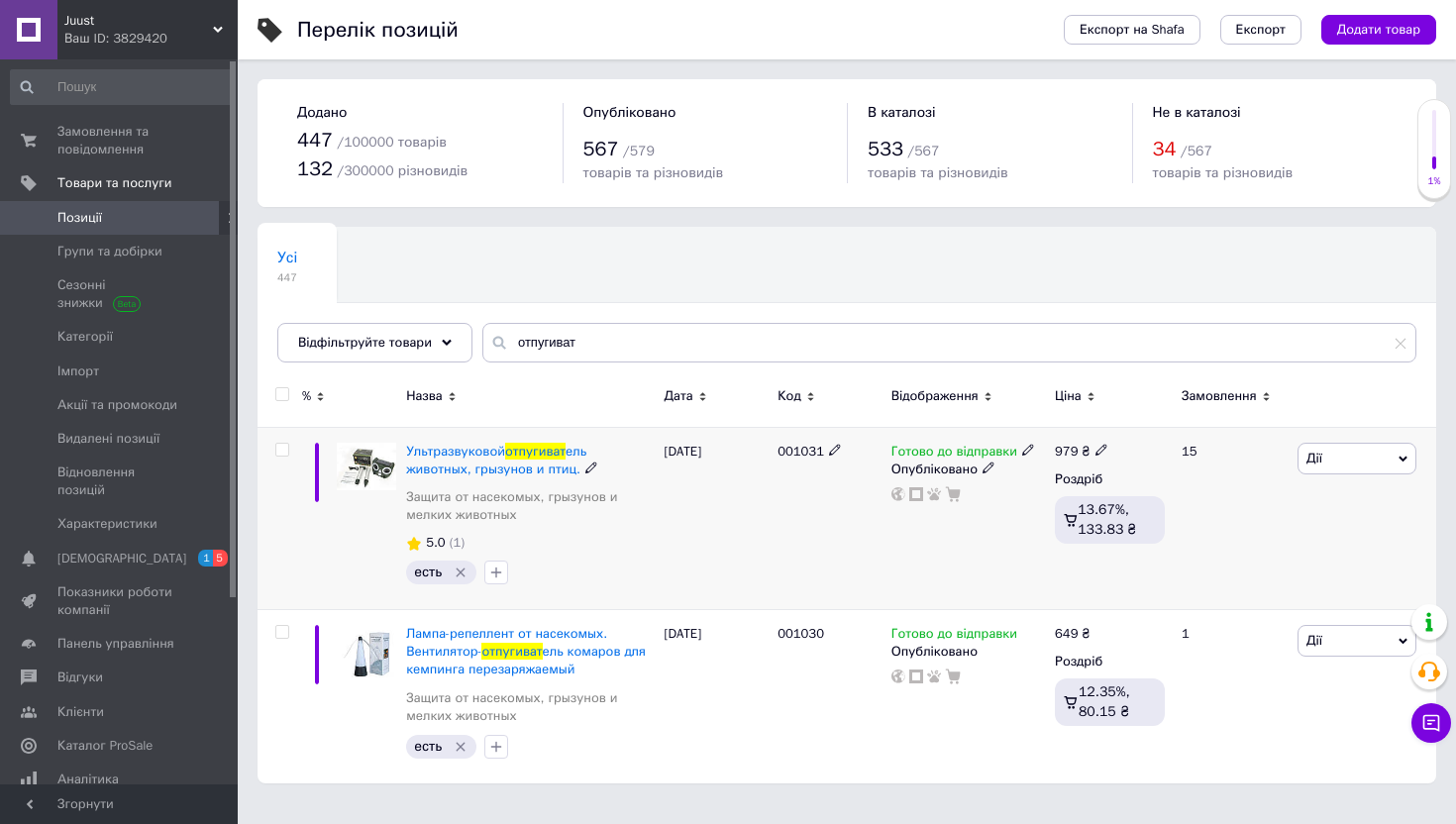 click 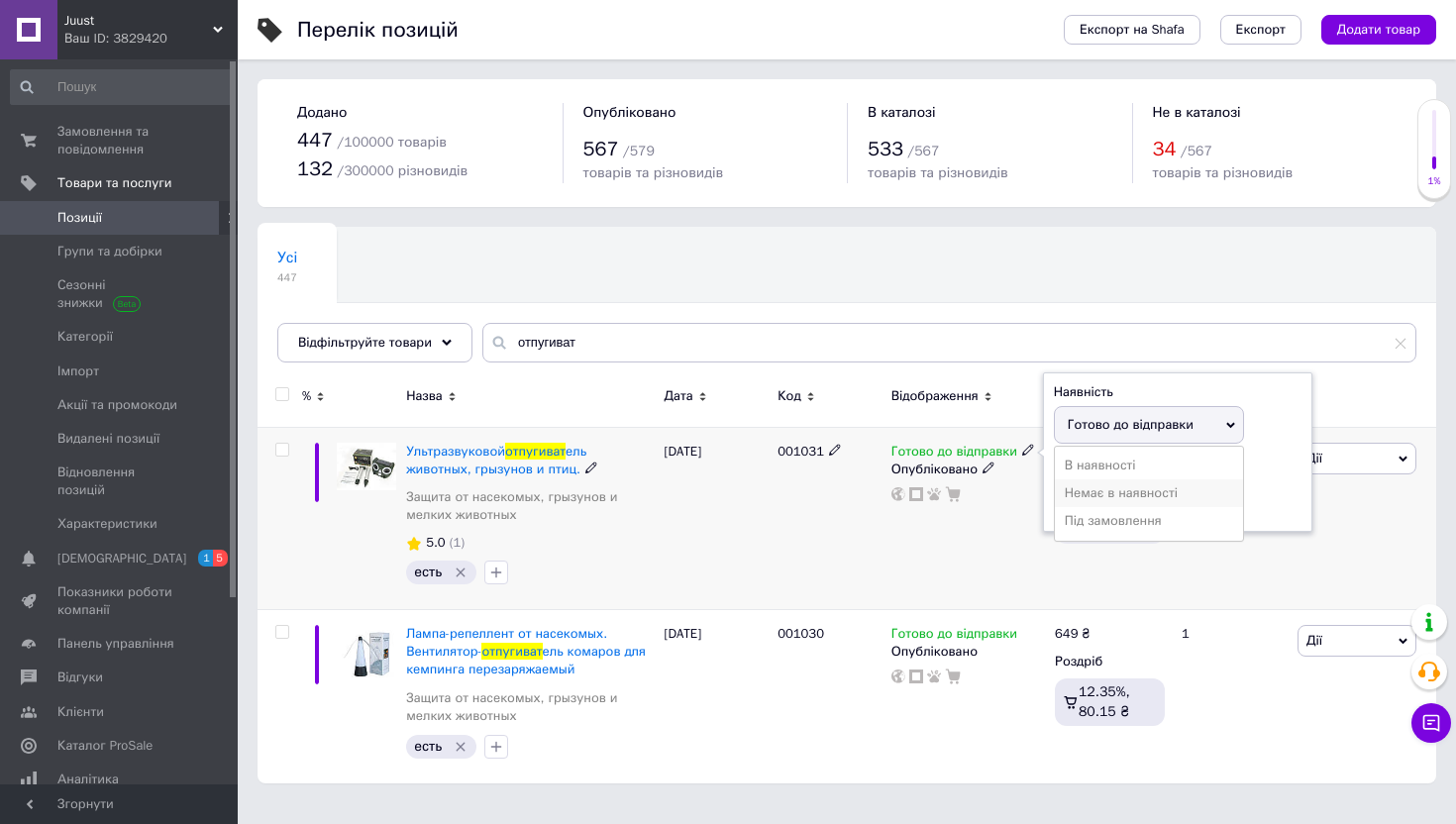 click on "Немає в наявності" at bounding box center (1149, 493) 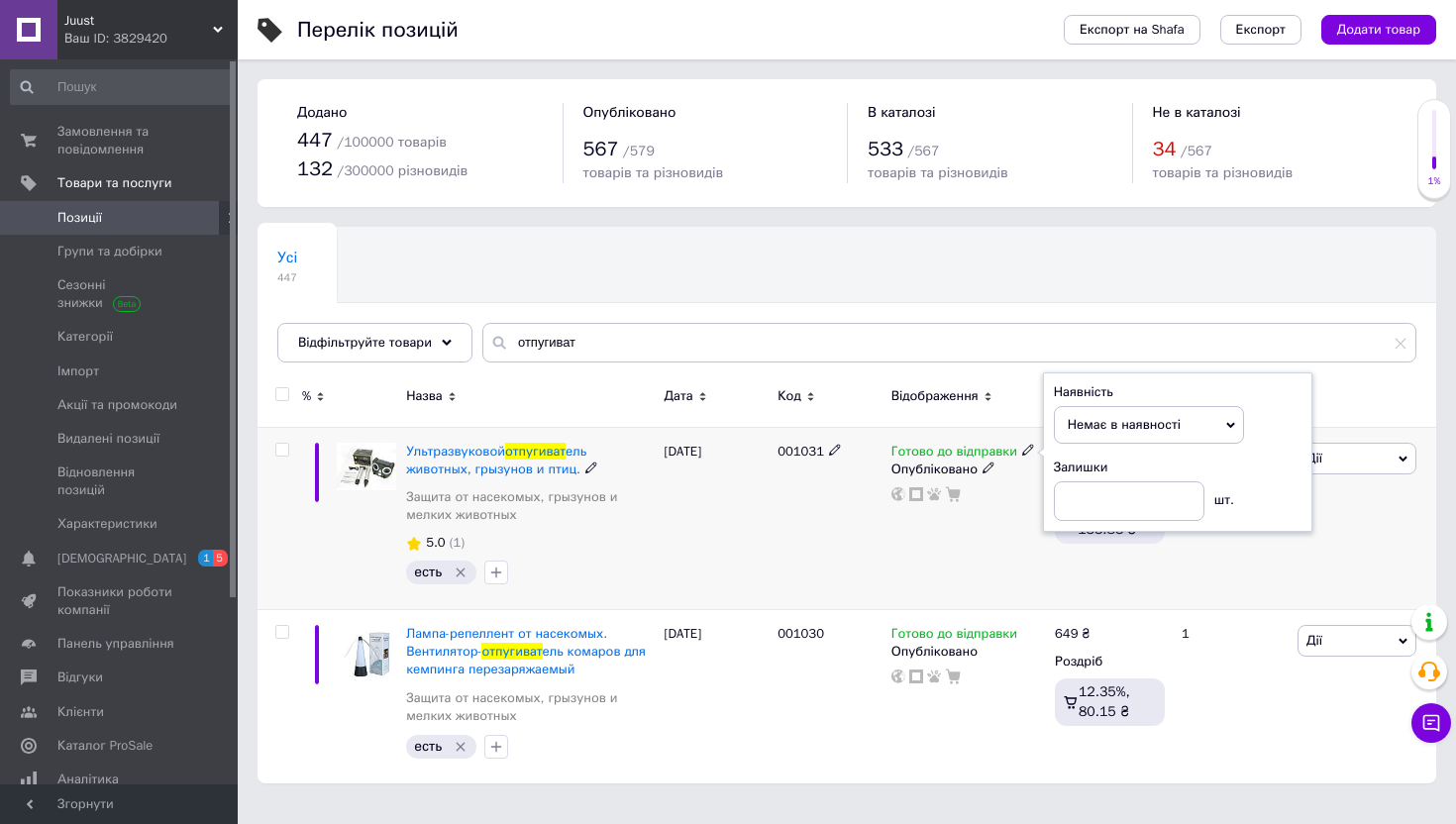 click on "001031" at bounding box center (829, 518) 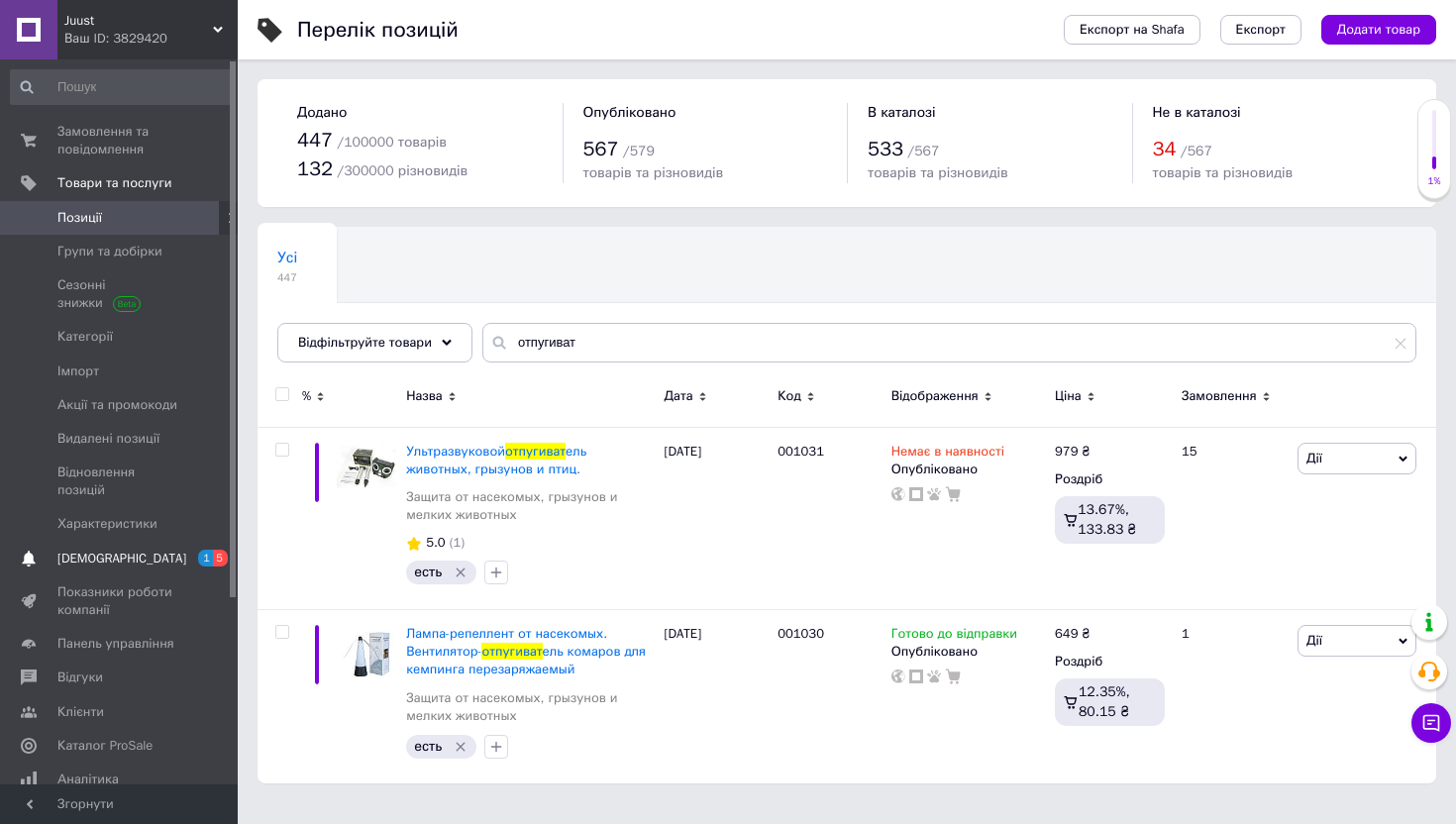 click on "[DEMOGRAPHIC_DATA]" at bounding box center (122, 559) 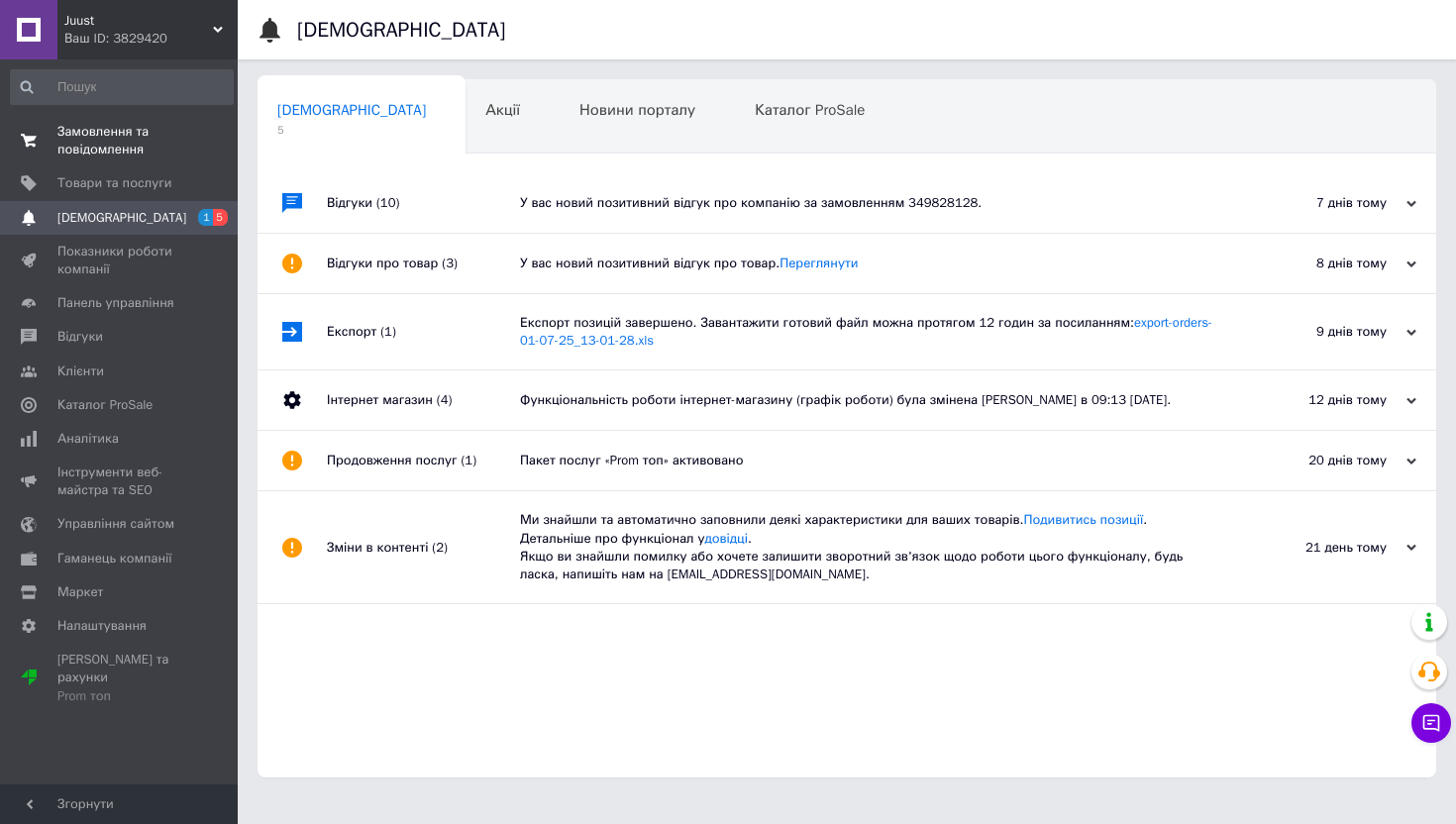 click on "Замовлення та повідомлення" at bounding box center (120, 141) 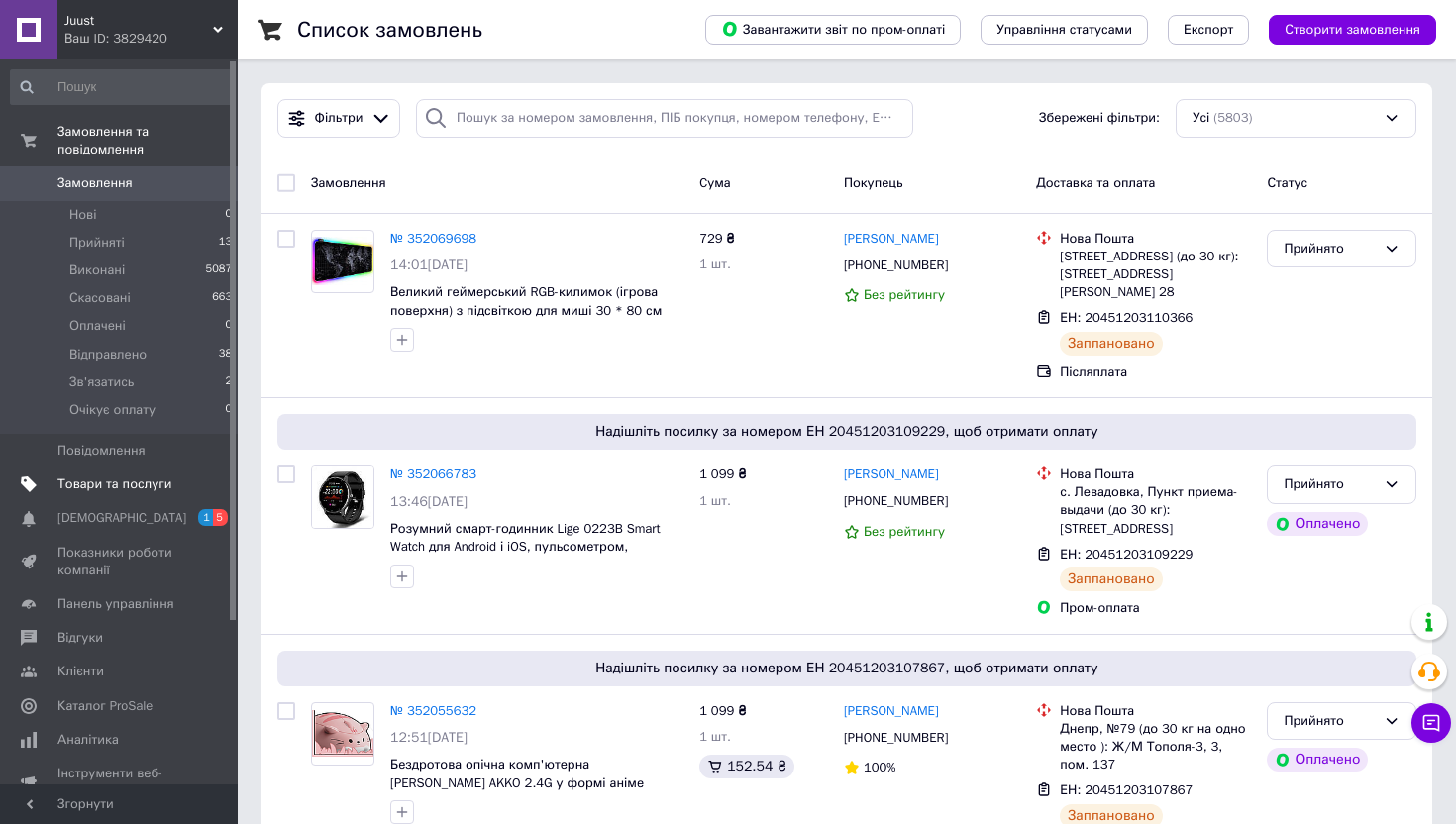 click on "Товари та послуги" at bounding box center [114, 484] 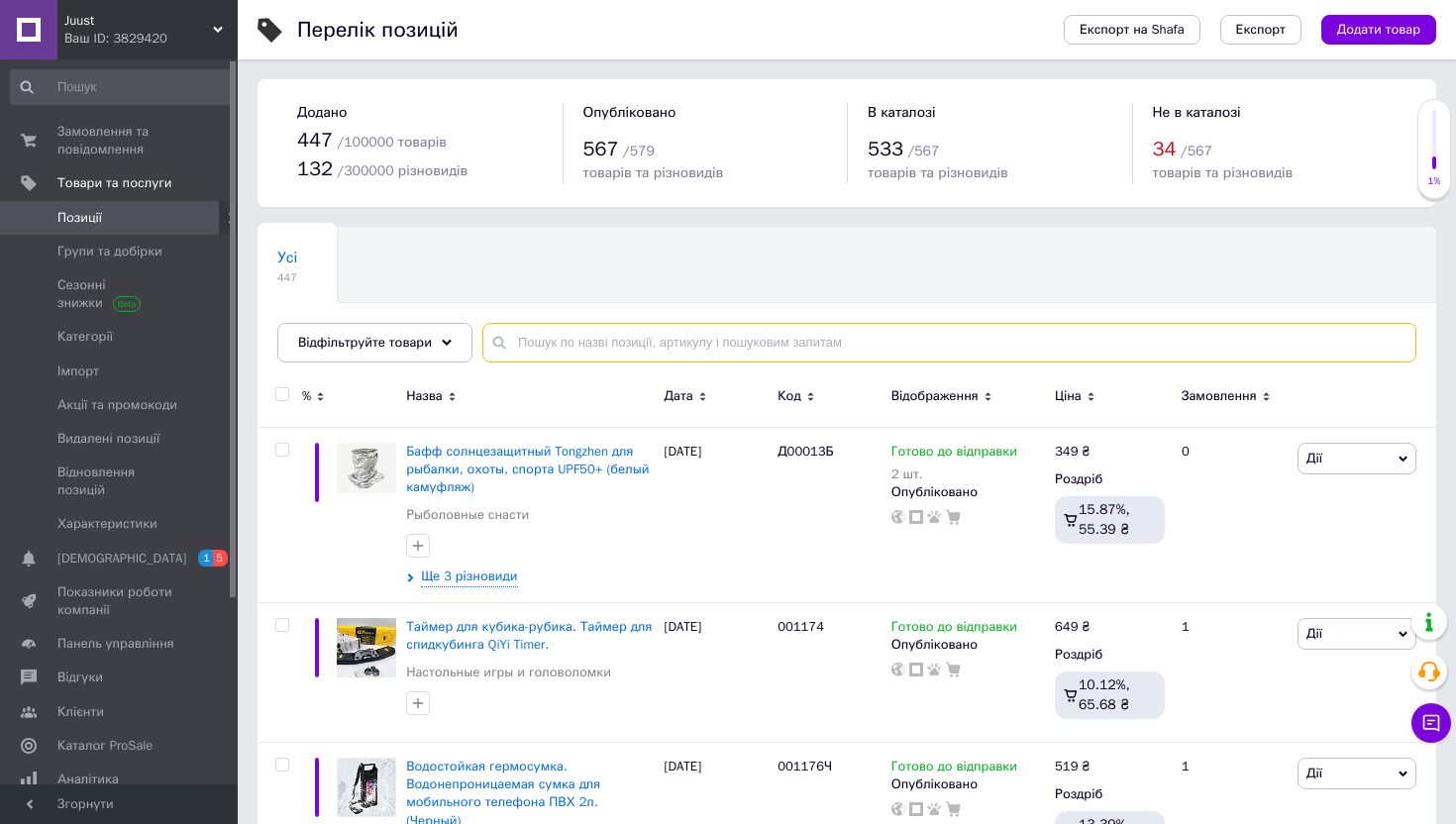 click at bounding box center (949, 343) 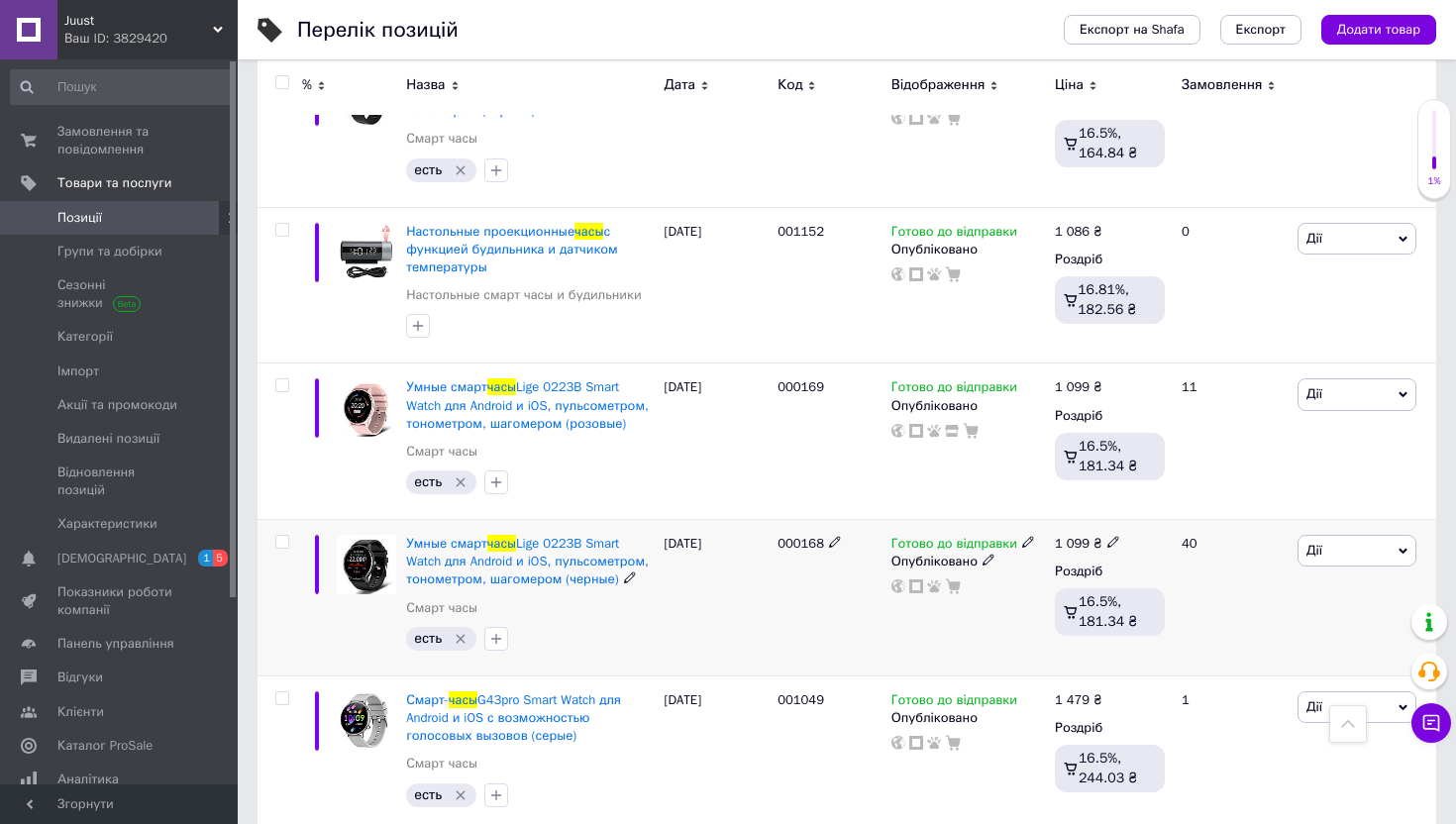 scroll, scrollTop: 2108, scrollLeft: 0, axis: vertical 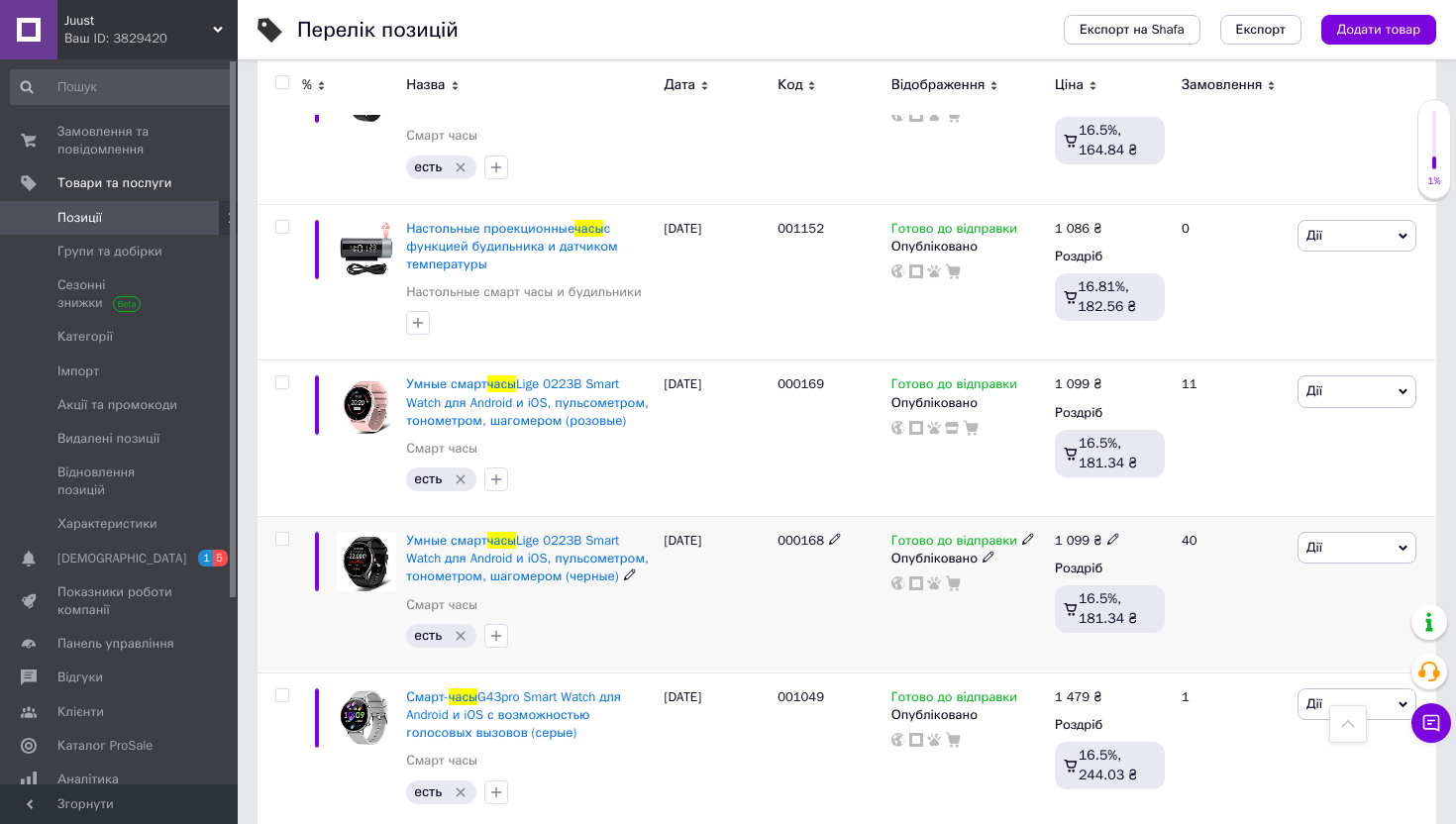 type on "часы" 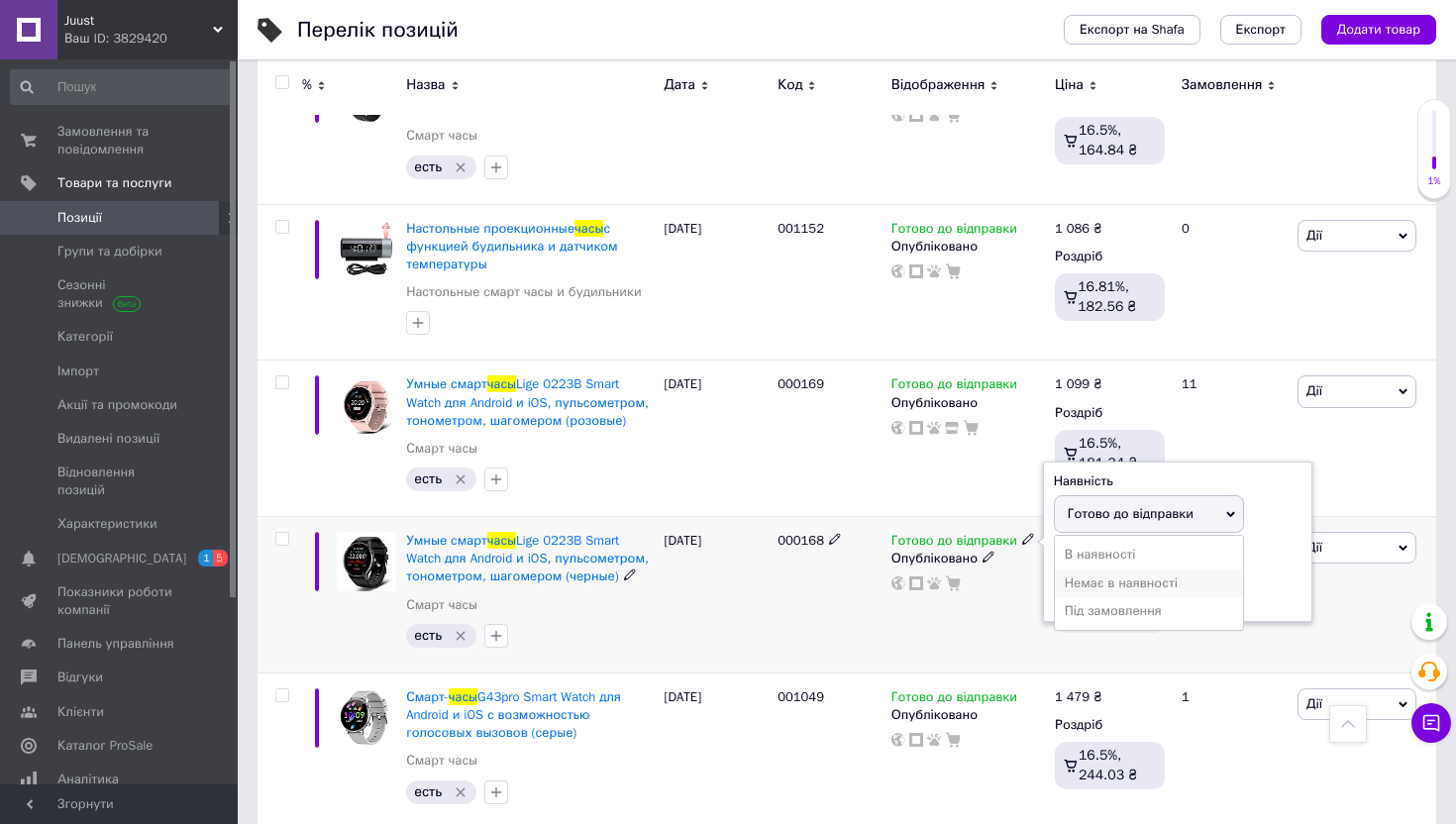 click on "Немає в наявності" at bounding box center (1149, 583) 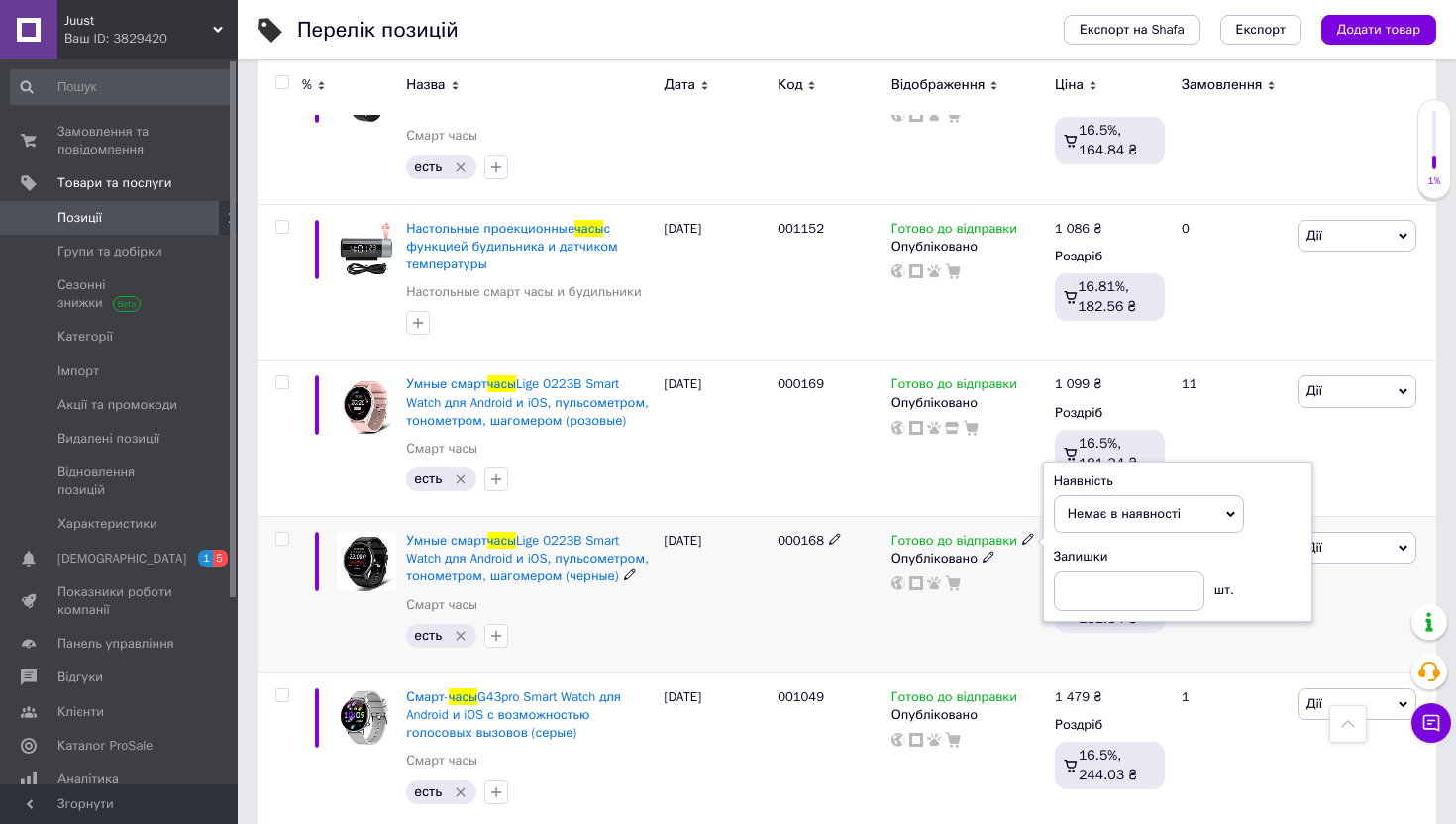 click on "Готово до відправки Наявність Немає в наявності В наявності Під замовлення Готово до відправки Залишки шт. Опубліковано" at bounding box center (968, 595) 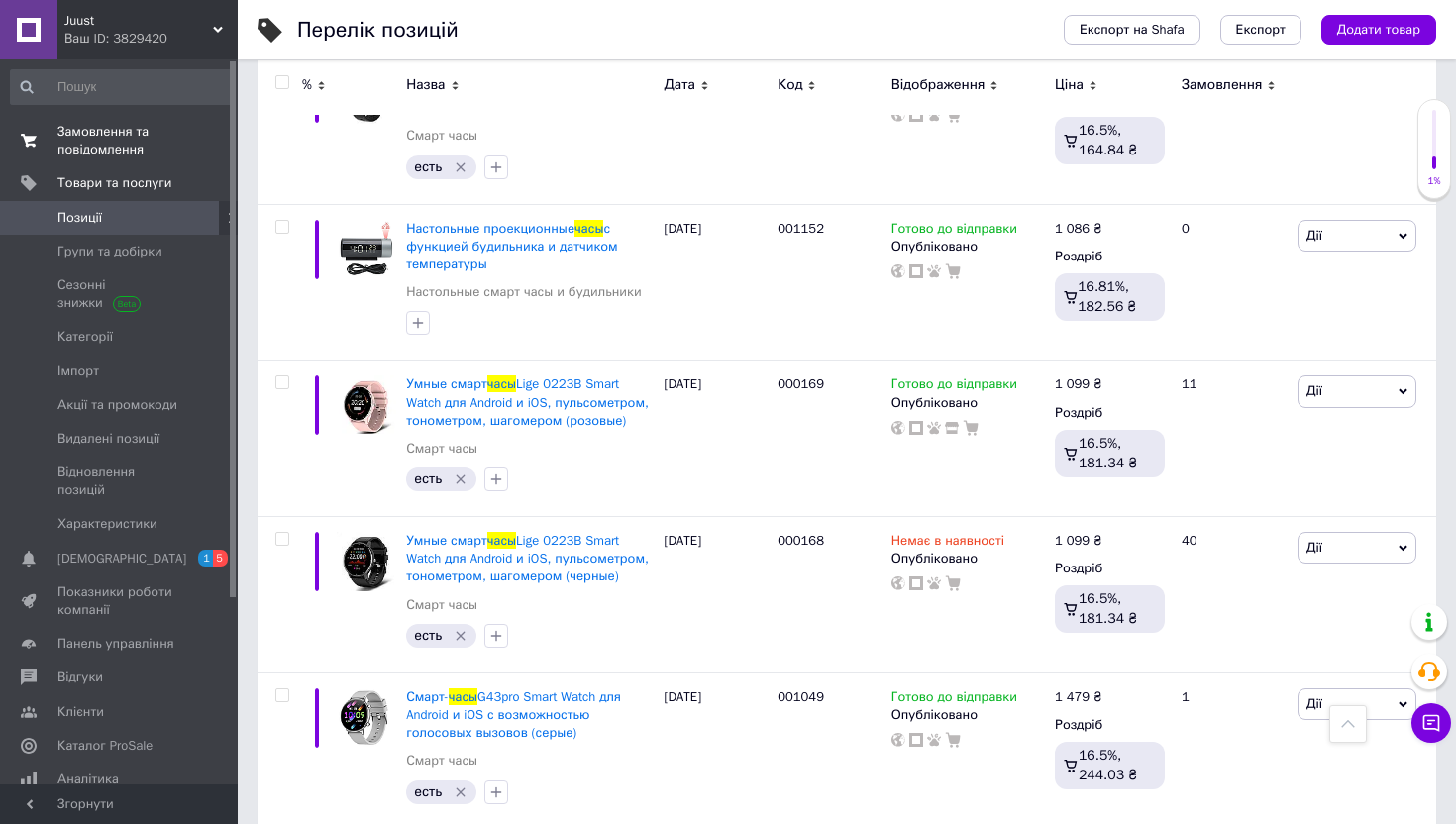 click on "Замовлення та повідомлення" at bounding box center (120, 141) 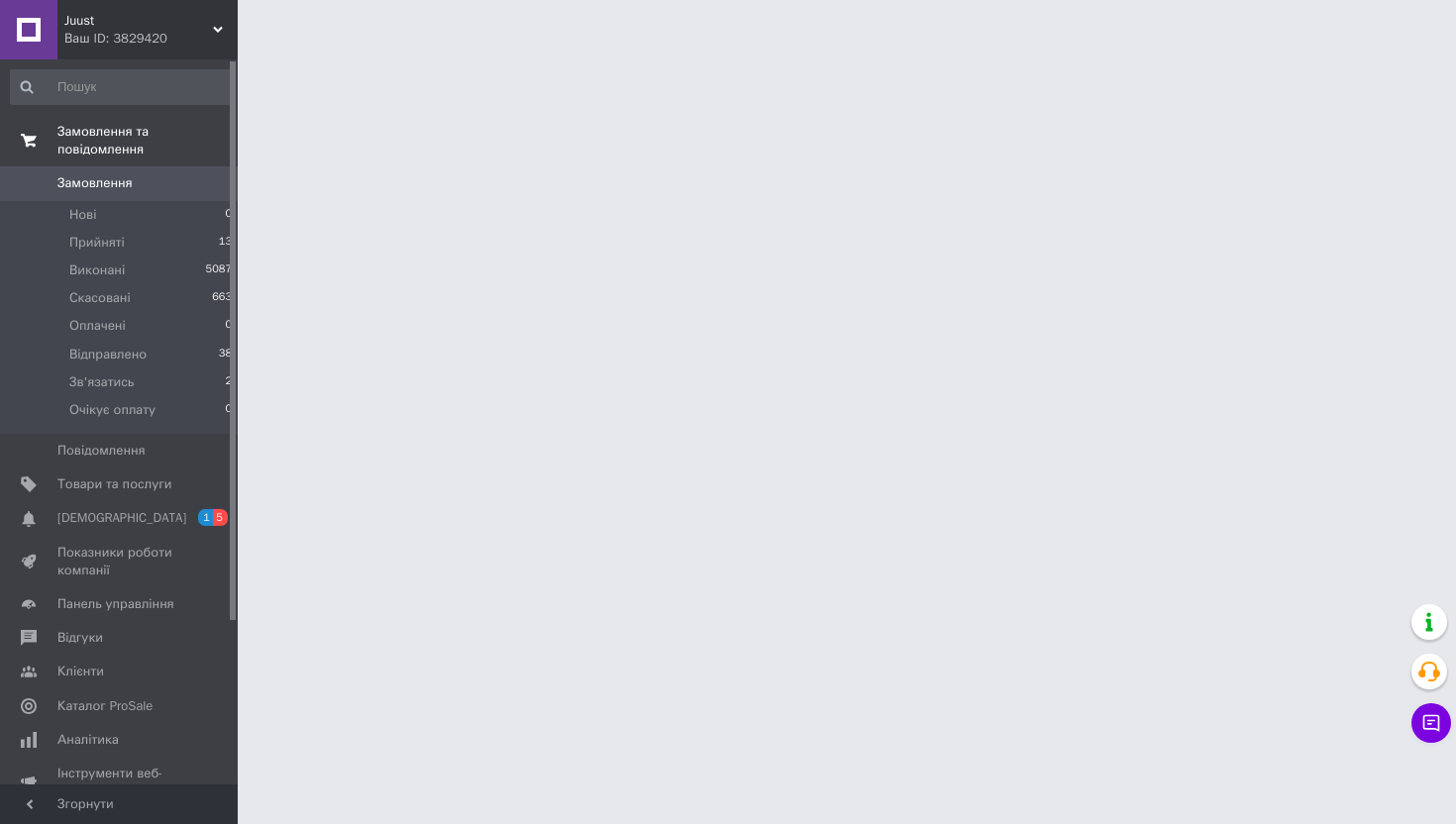 scroll, scrollTop: 0, scrollLeft: 0, axis: both 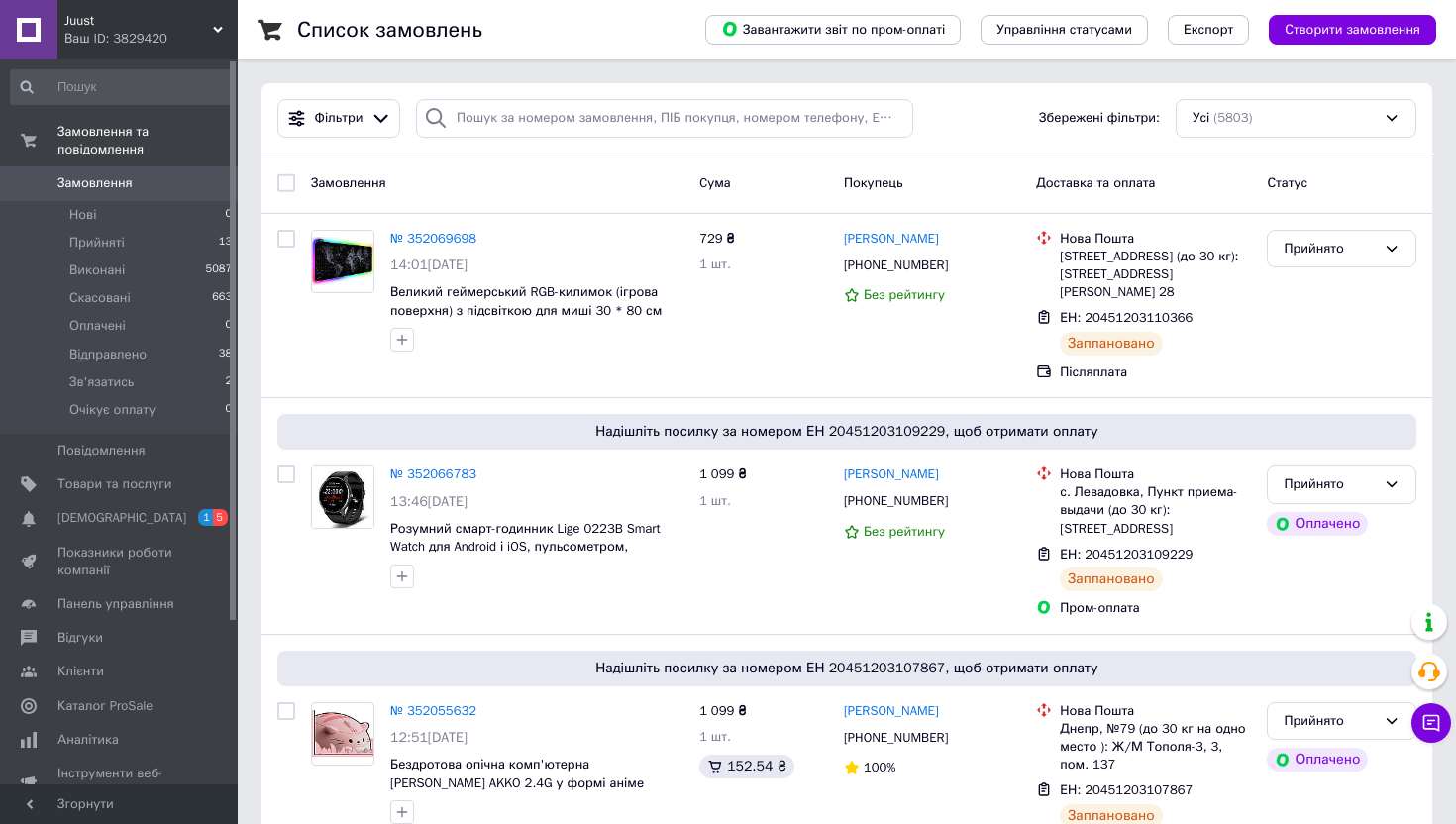 click on "[DEMOGRAPHIC_DATA]" at bounding box center [122, 518] 